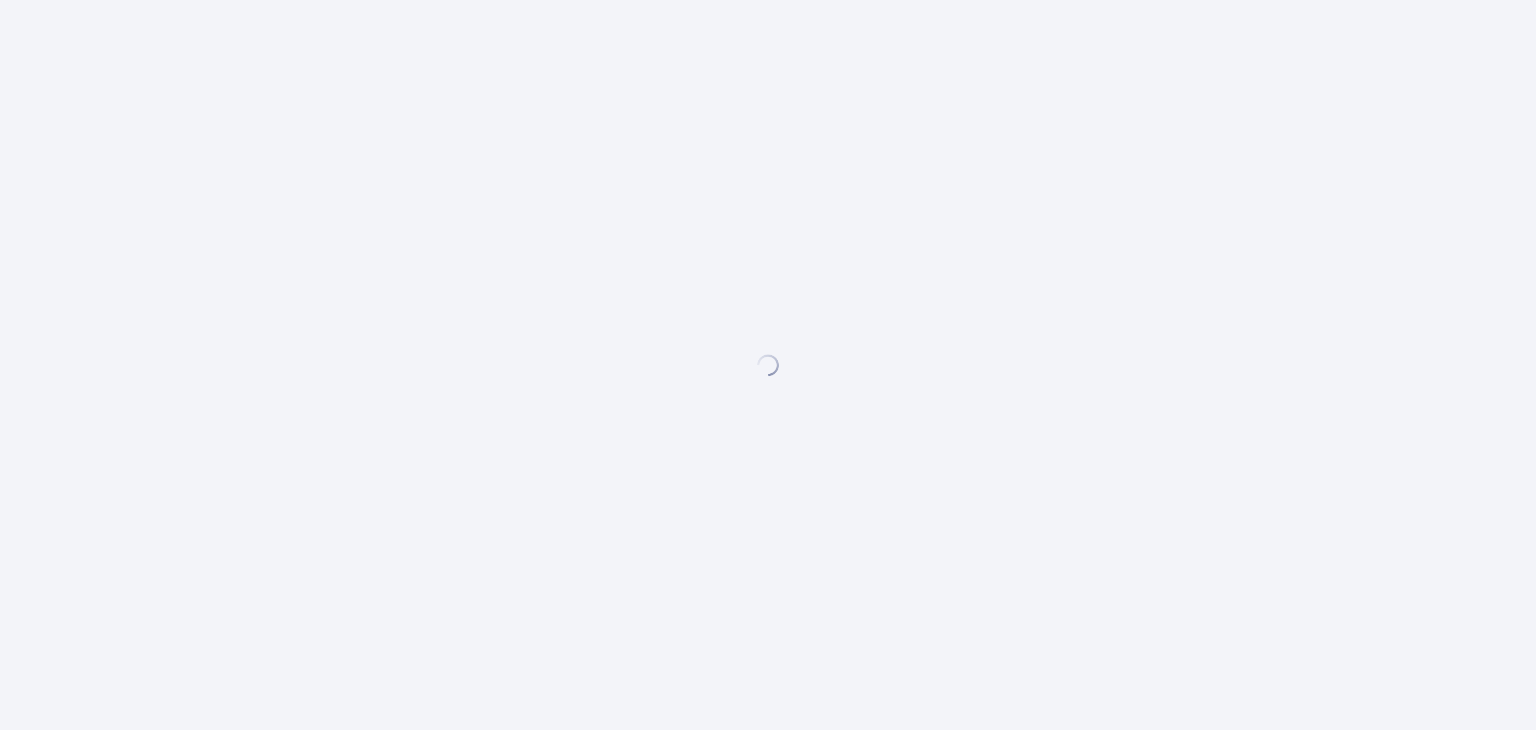 scroll, scrollTop: 0, scrollLeft: 0, axis: both 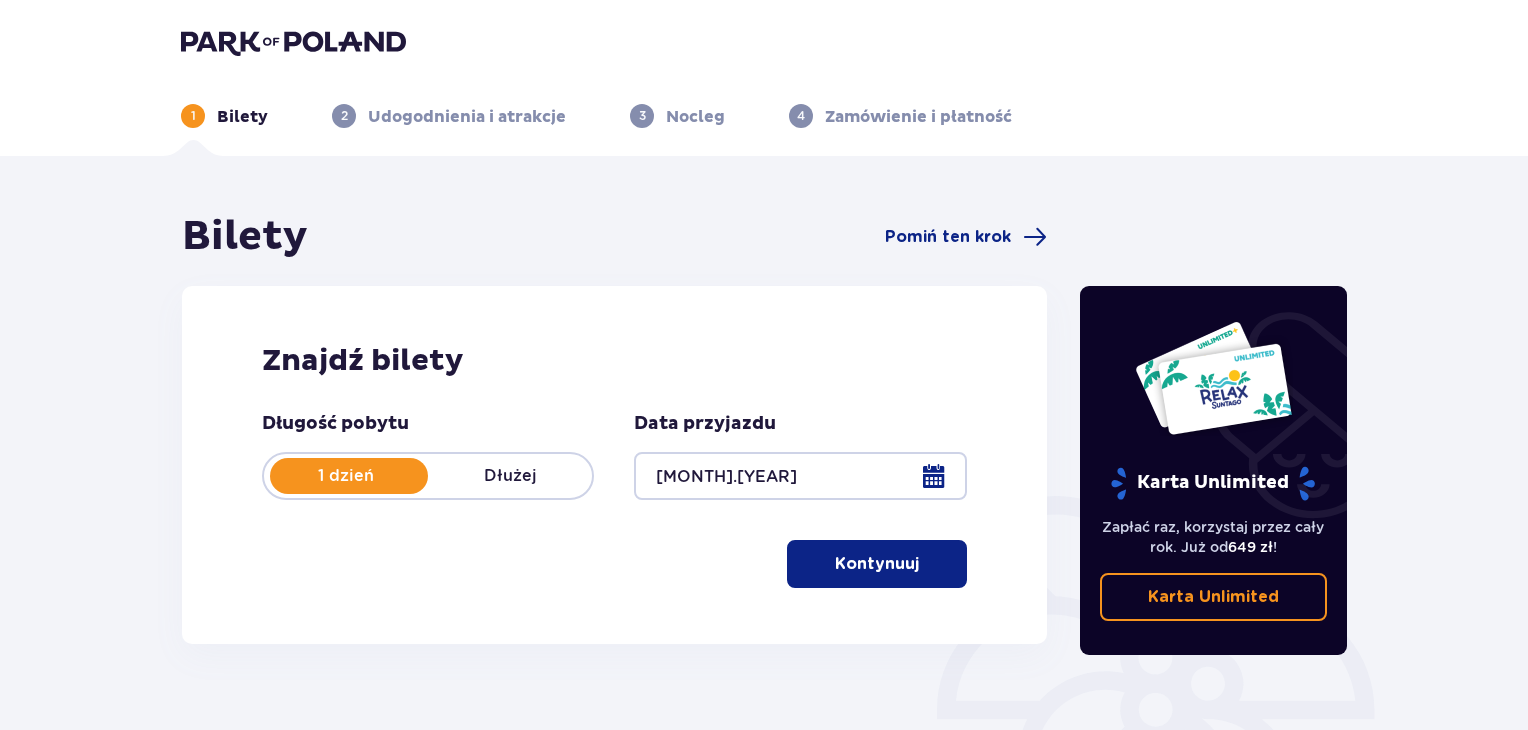 drag, startPoint x: 0, startPoint y: 0, endPoint x: 967, endPoint y: 398, distance: 1045.7021 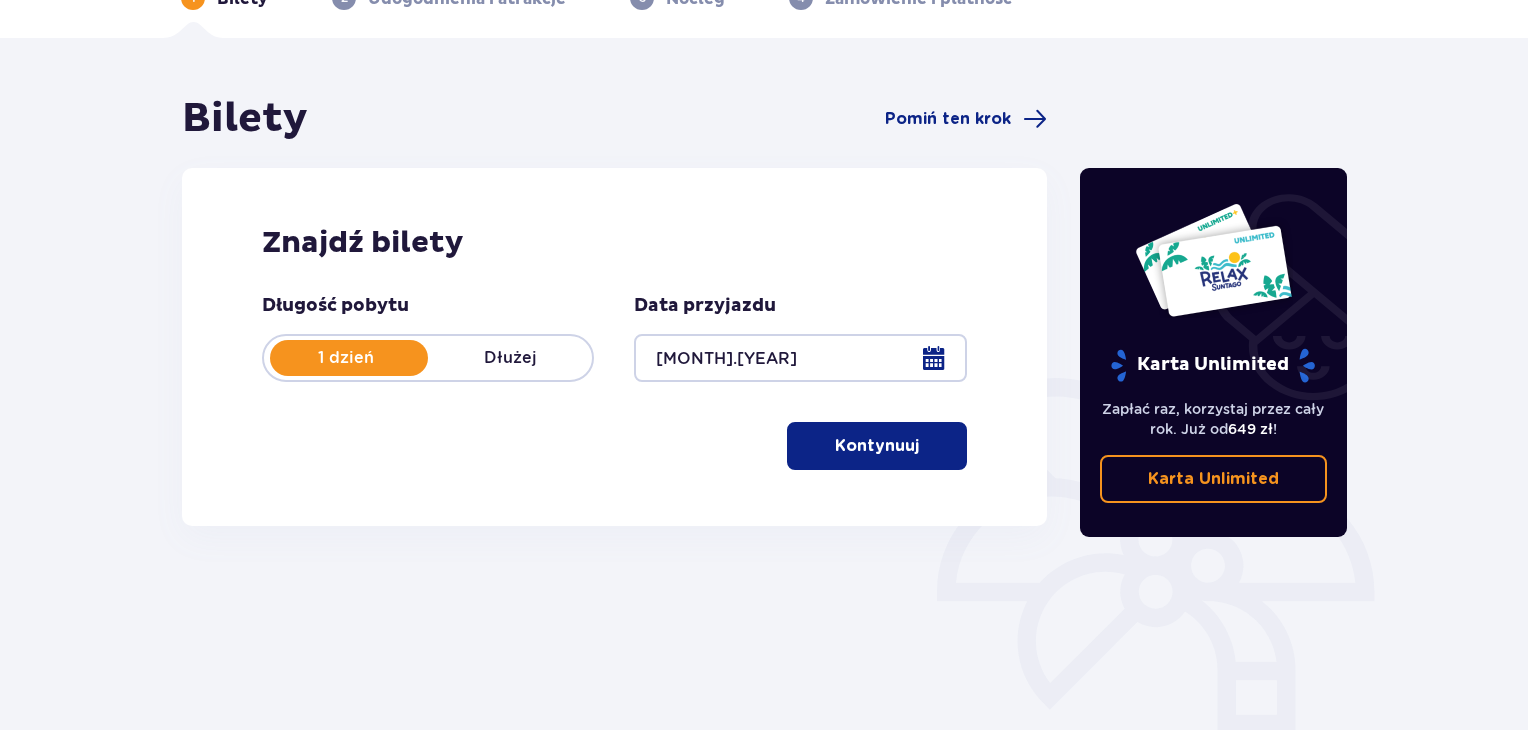 scroll, scrollTop: 120, scrollLeft: 0, axis: vertical 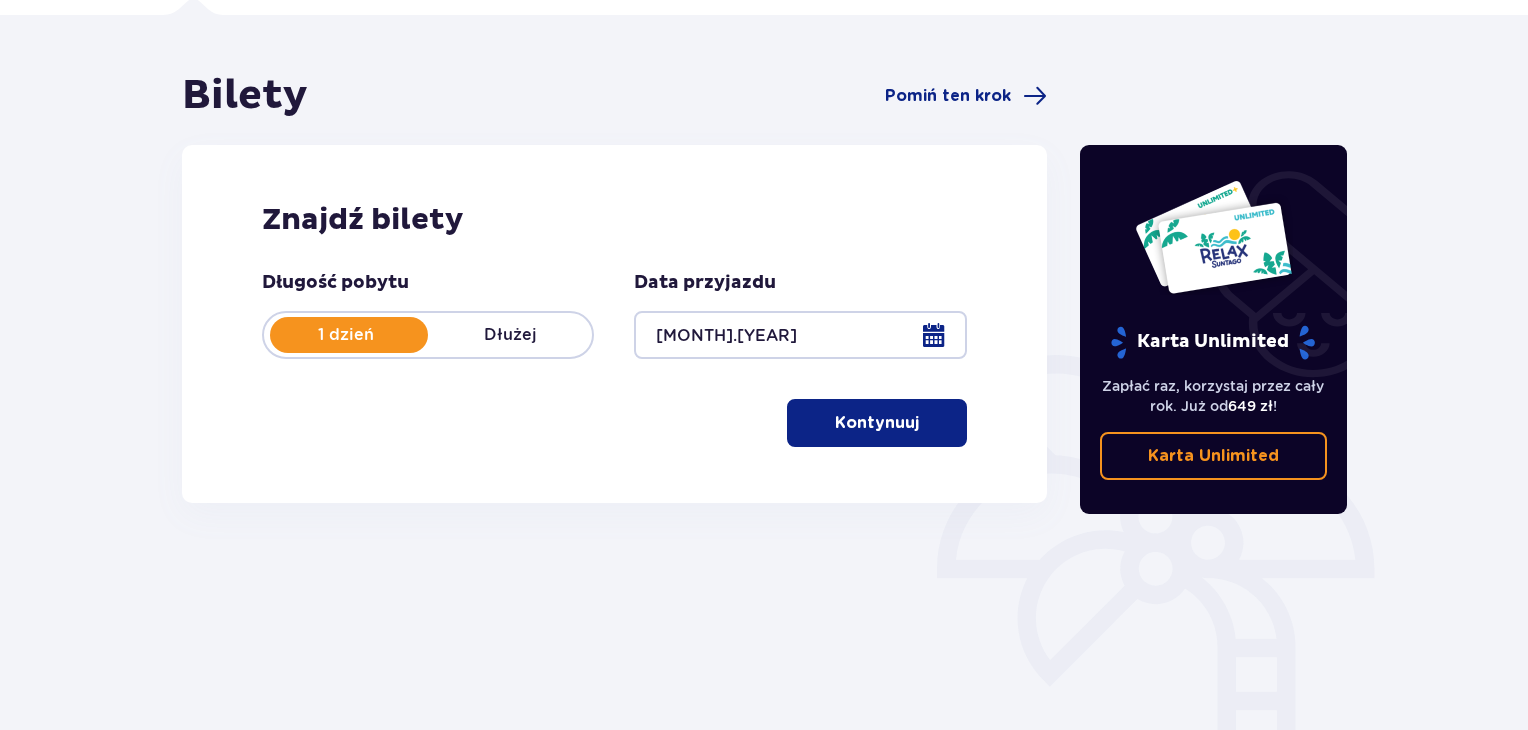 click at bounding box center [923, 423] 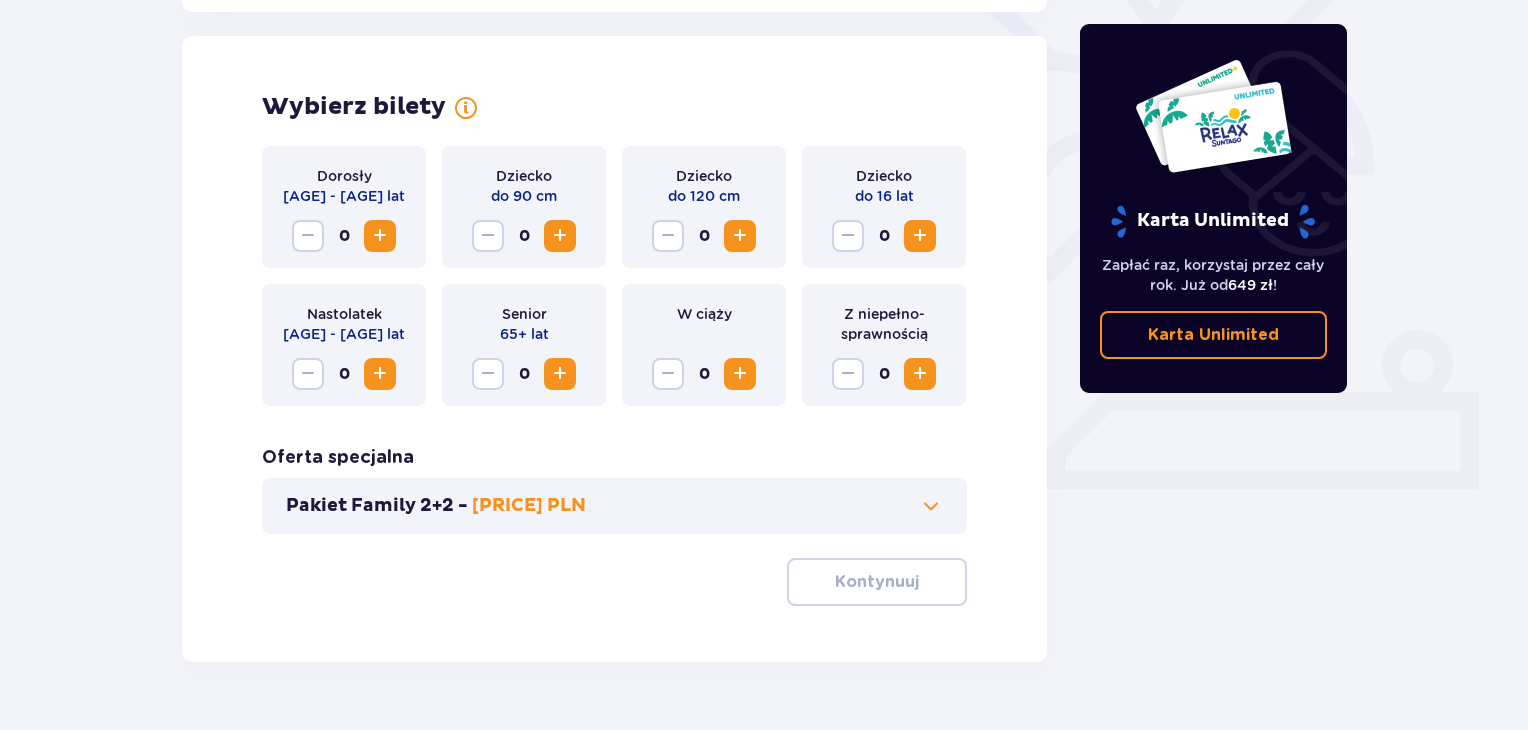 scroll, scrollTop: 556, scrollLeft: 0, axis: vertical 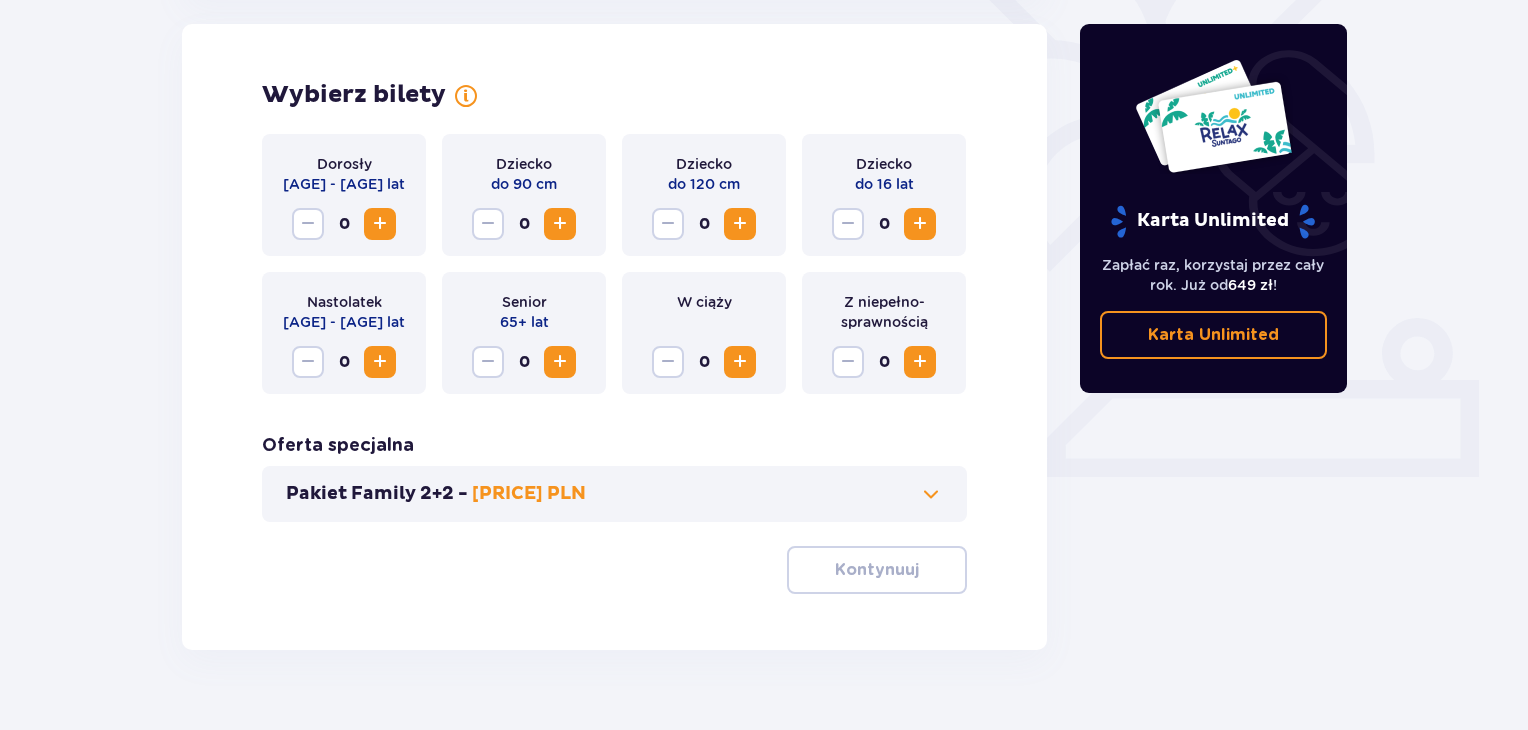 click at bounding box center (380, 224) 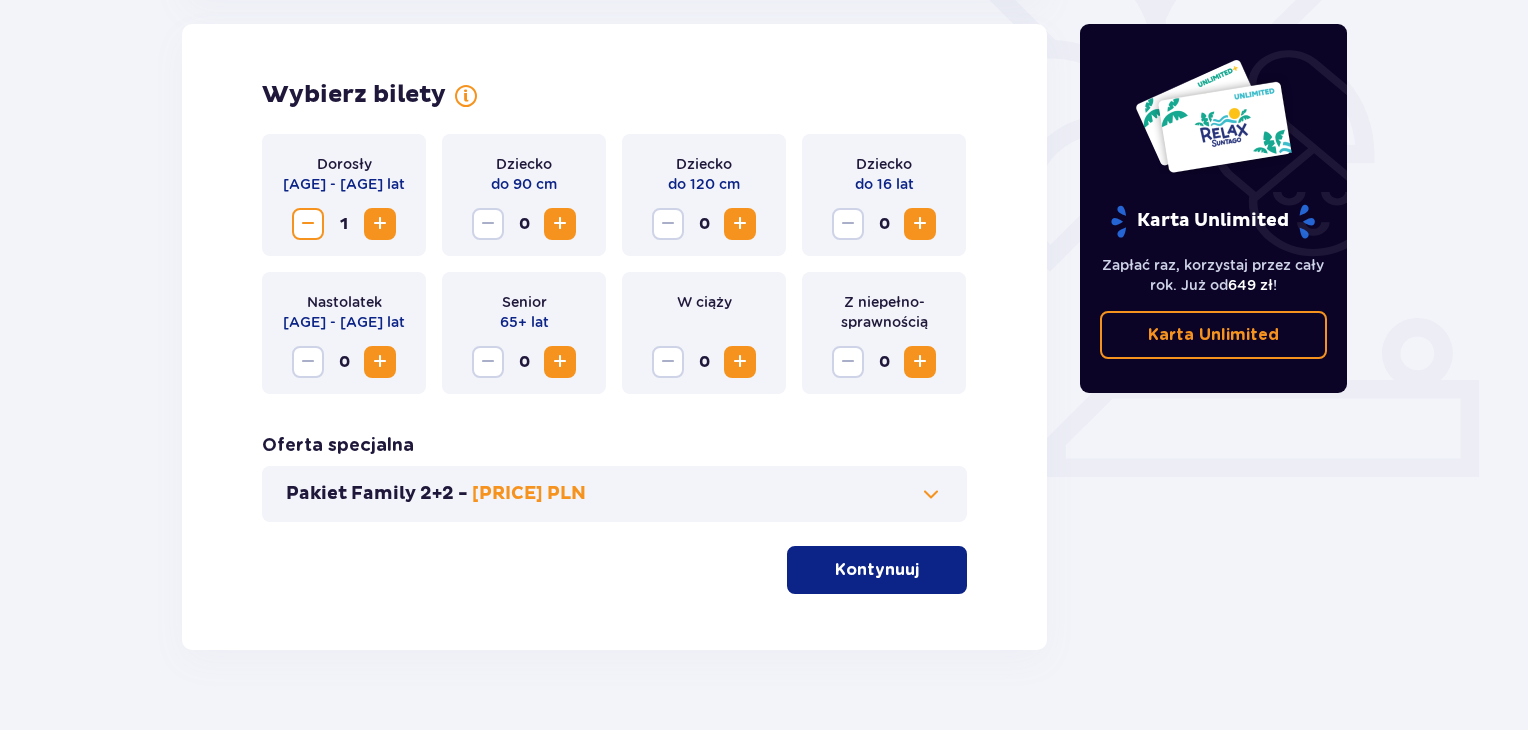 click at bounding box center (380, 224) 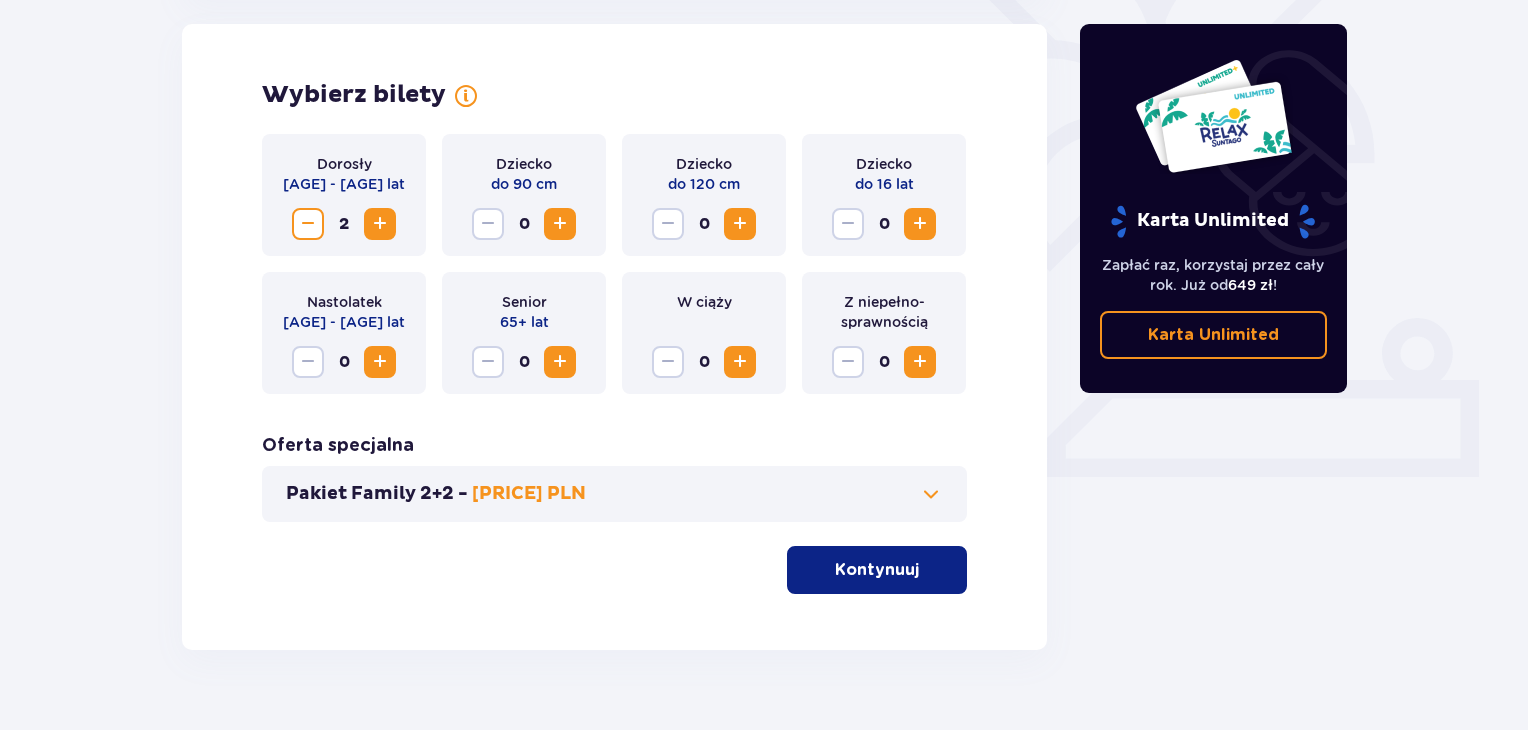 click at bounding box center [380, 224] 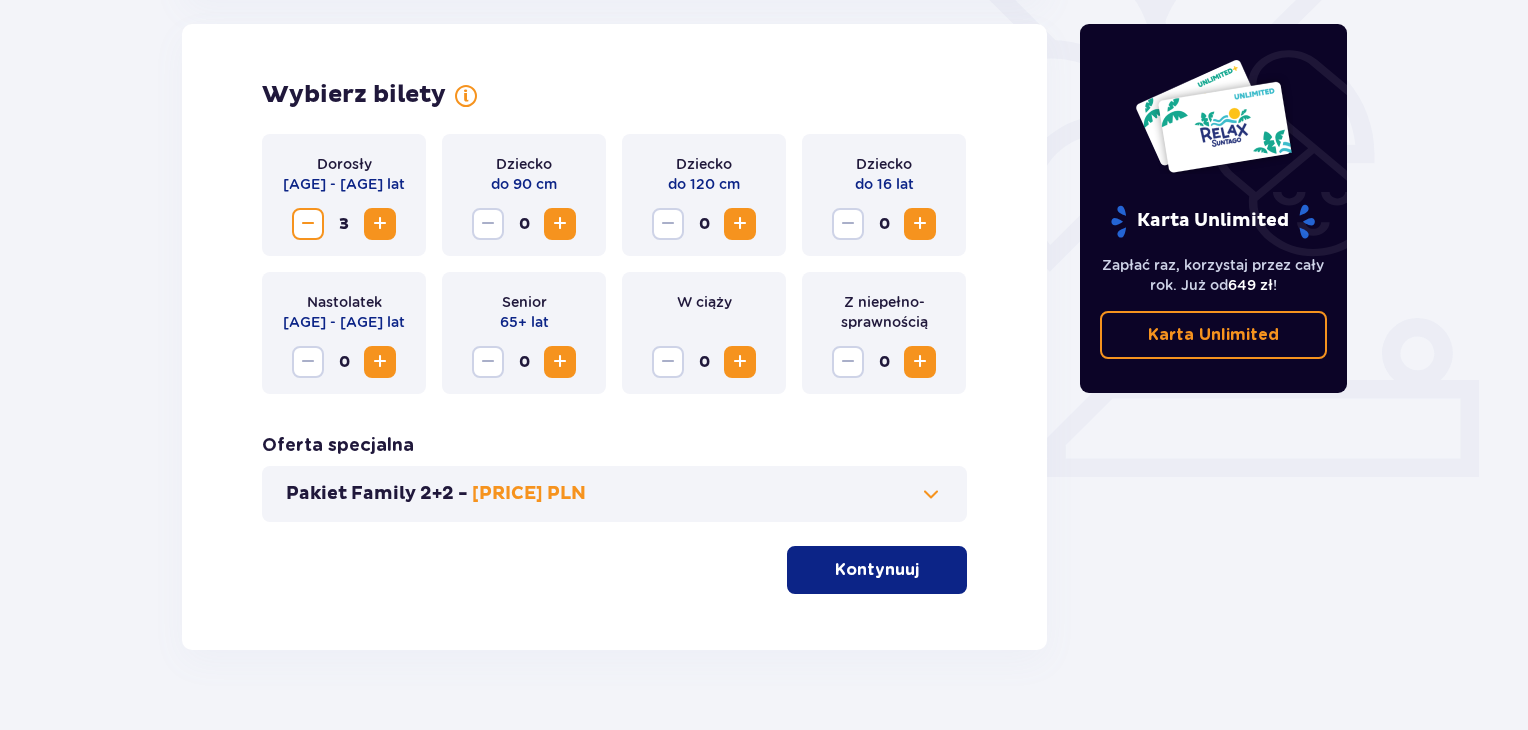 click at bounding box center (931, 494) 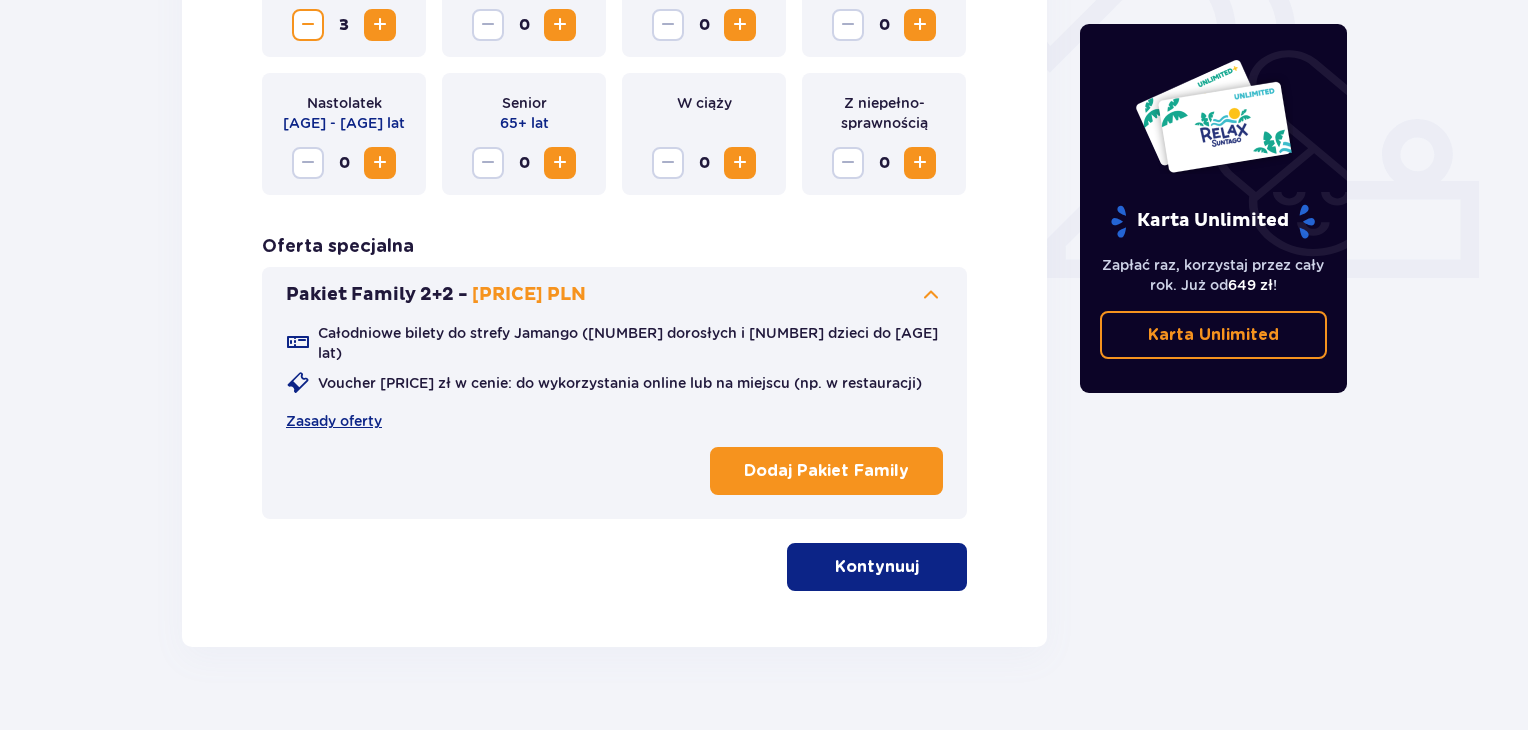 scroll, scrollTop: 776, scrollLeft: 0, axis: vertical 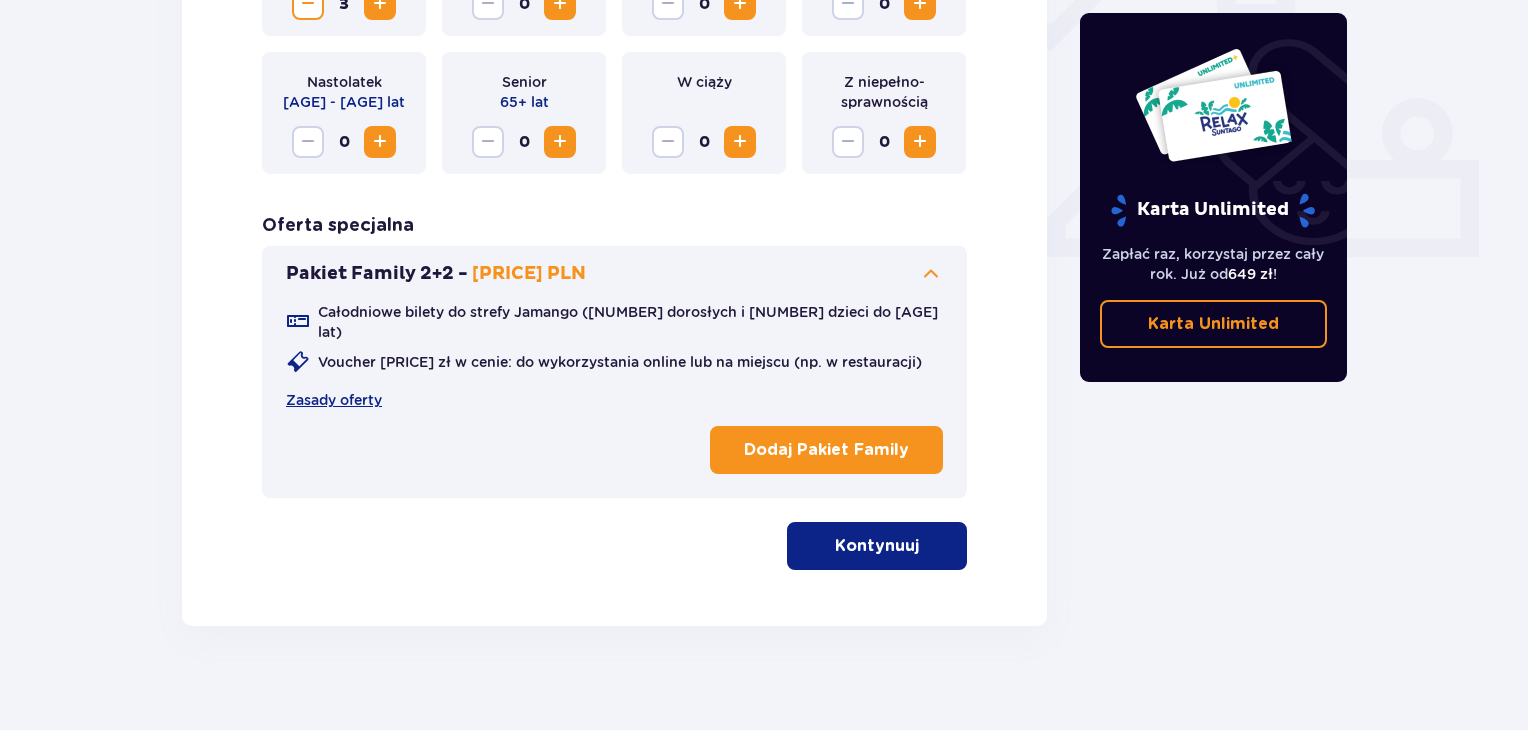 click at bounding box center (923, 546) 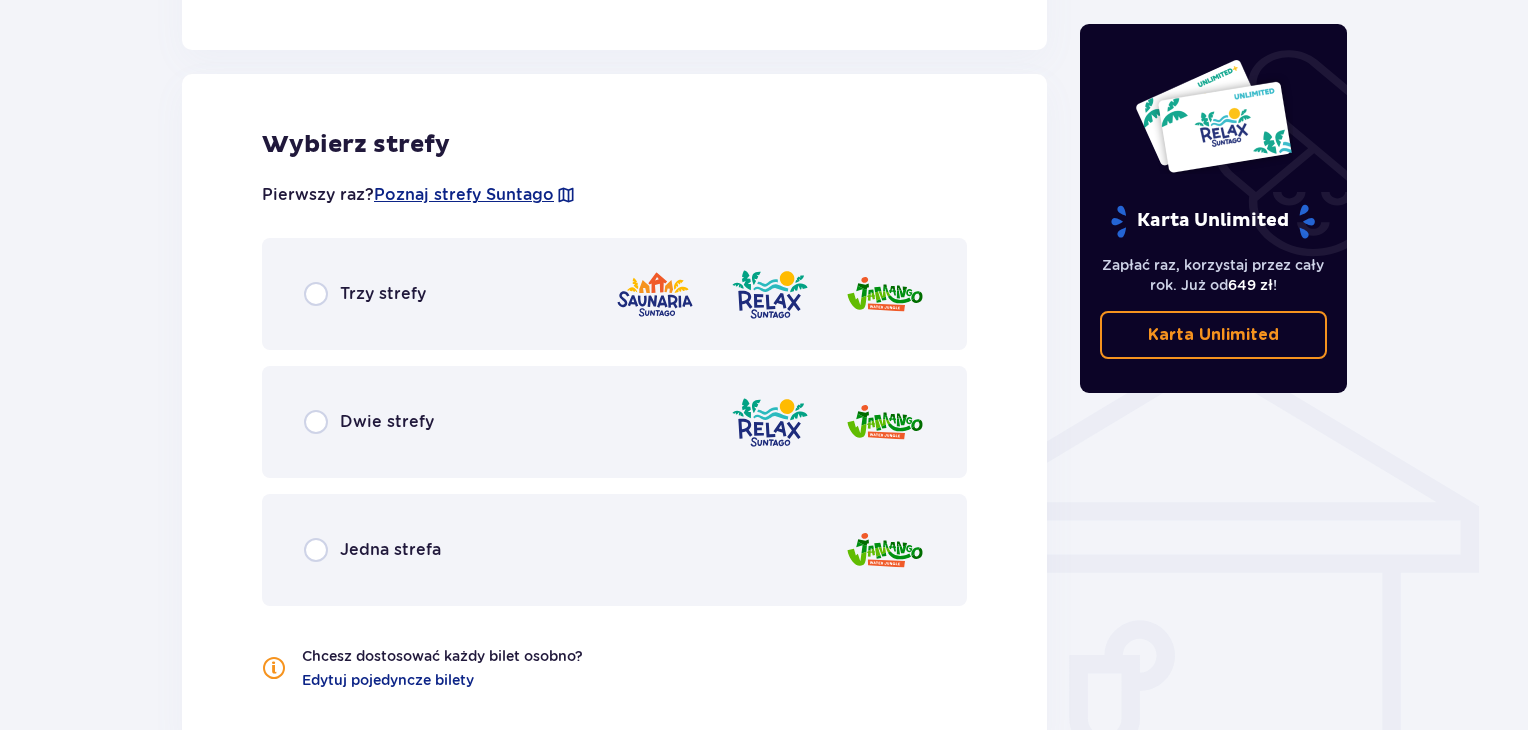 scroll, scrollTop: 1290, scrollLeft: 0, axis: vertical 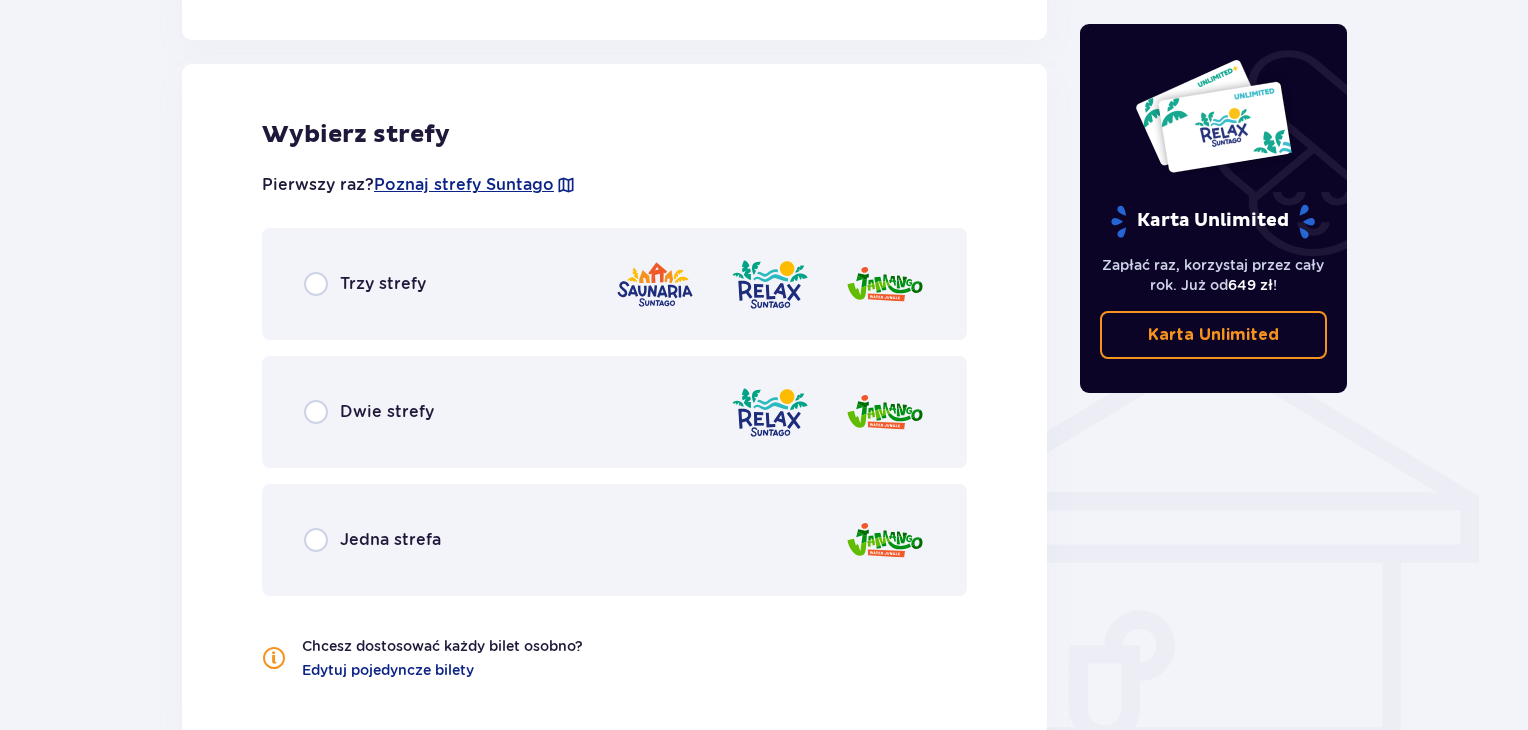click on "Dwie strefy" at bounding box center [387, 412] 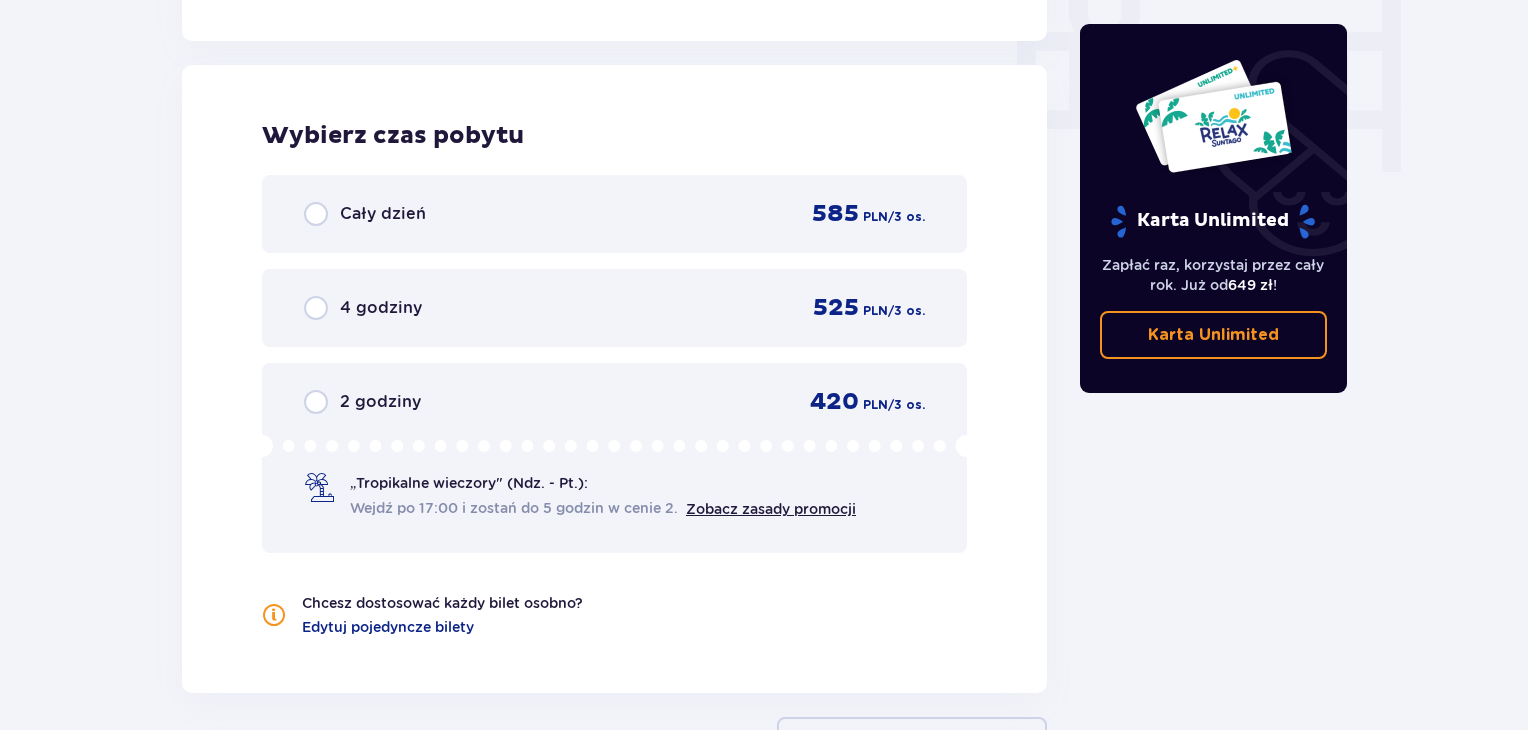 scroll, scrollTop: 1986, scrollLeft: 0, axis: vertical 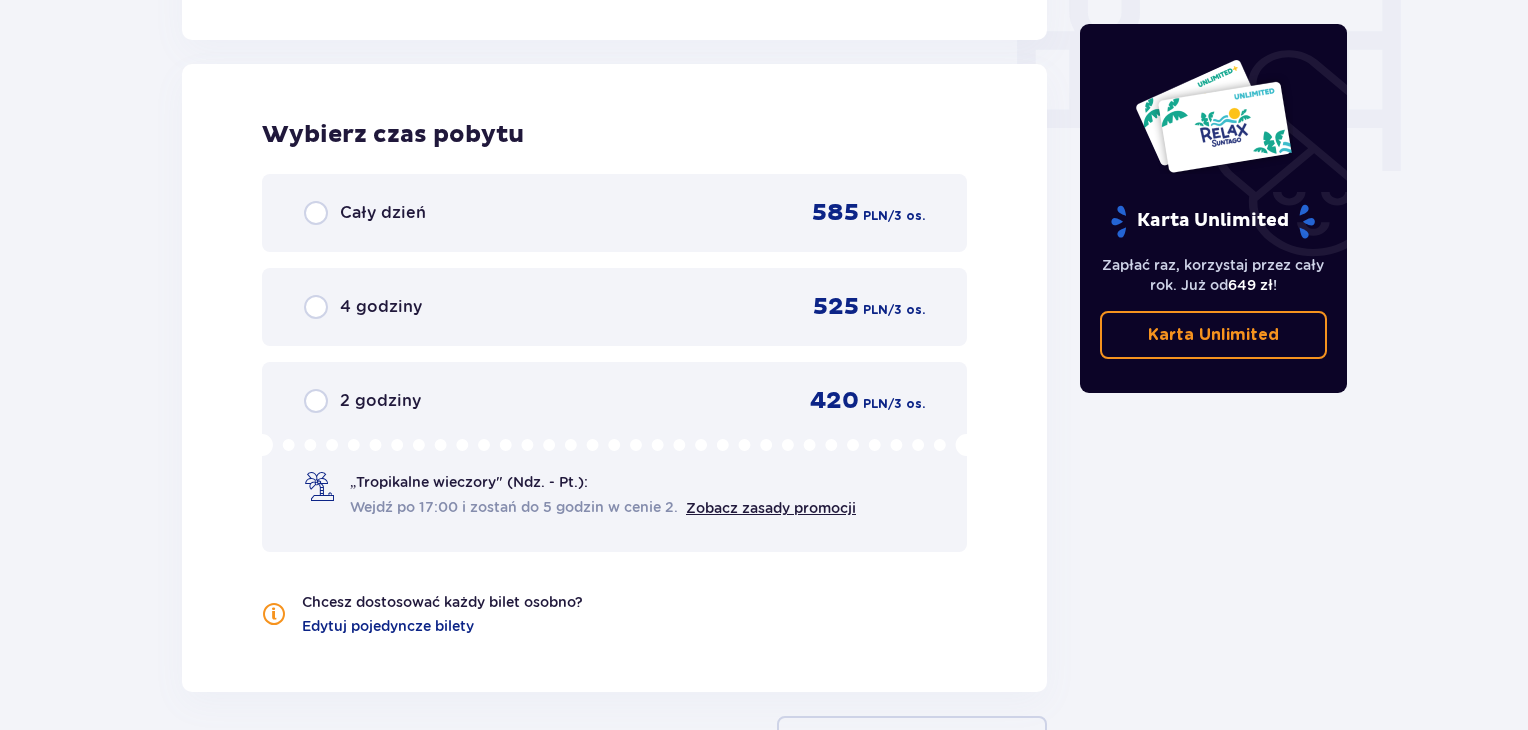 click on "Cały dzień   [PRICE] / [NUMBER] os." at bounding box center [614, 213] 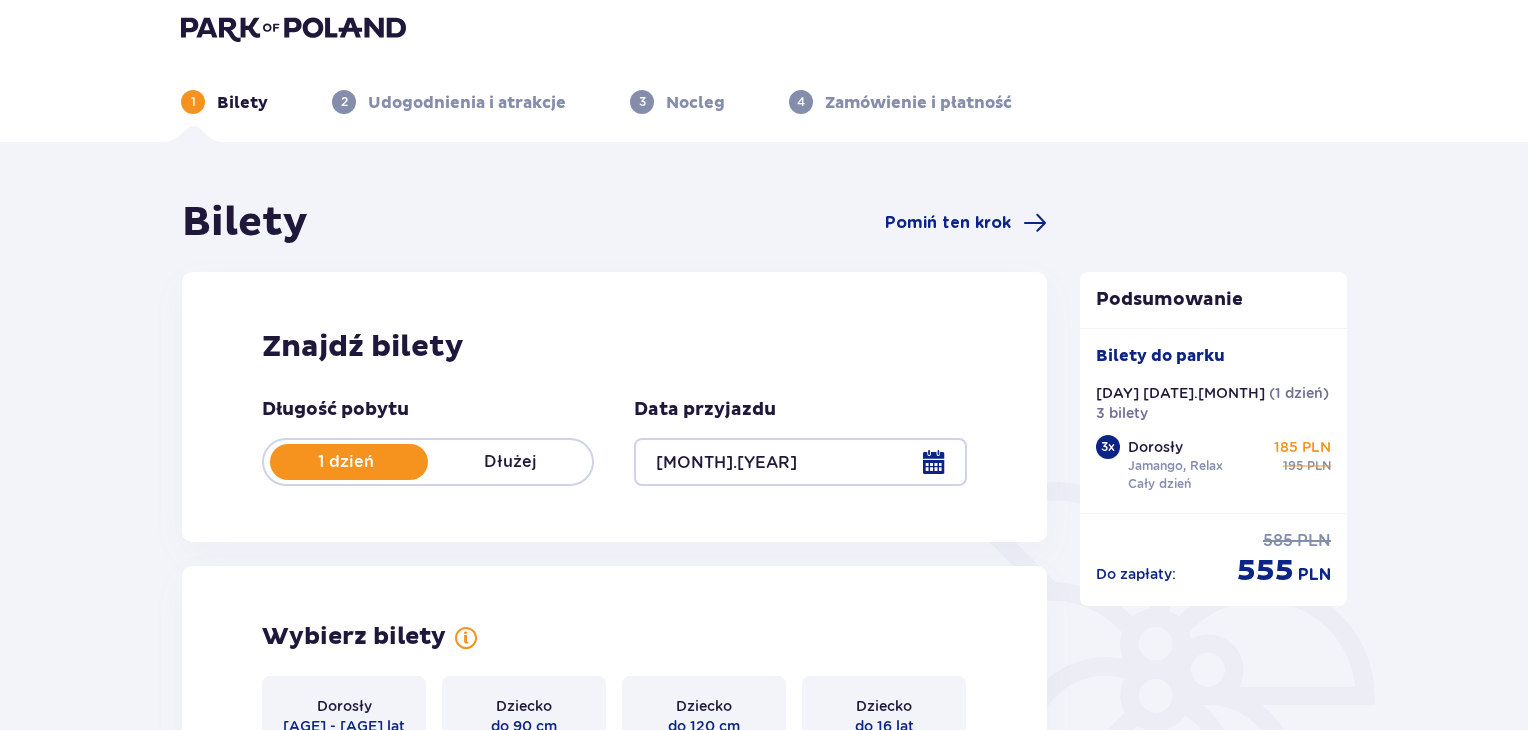scroll, scrollTop: 12, scrollLeft: 0, axis: vertical 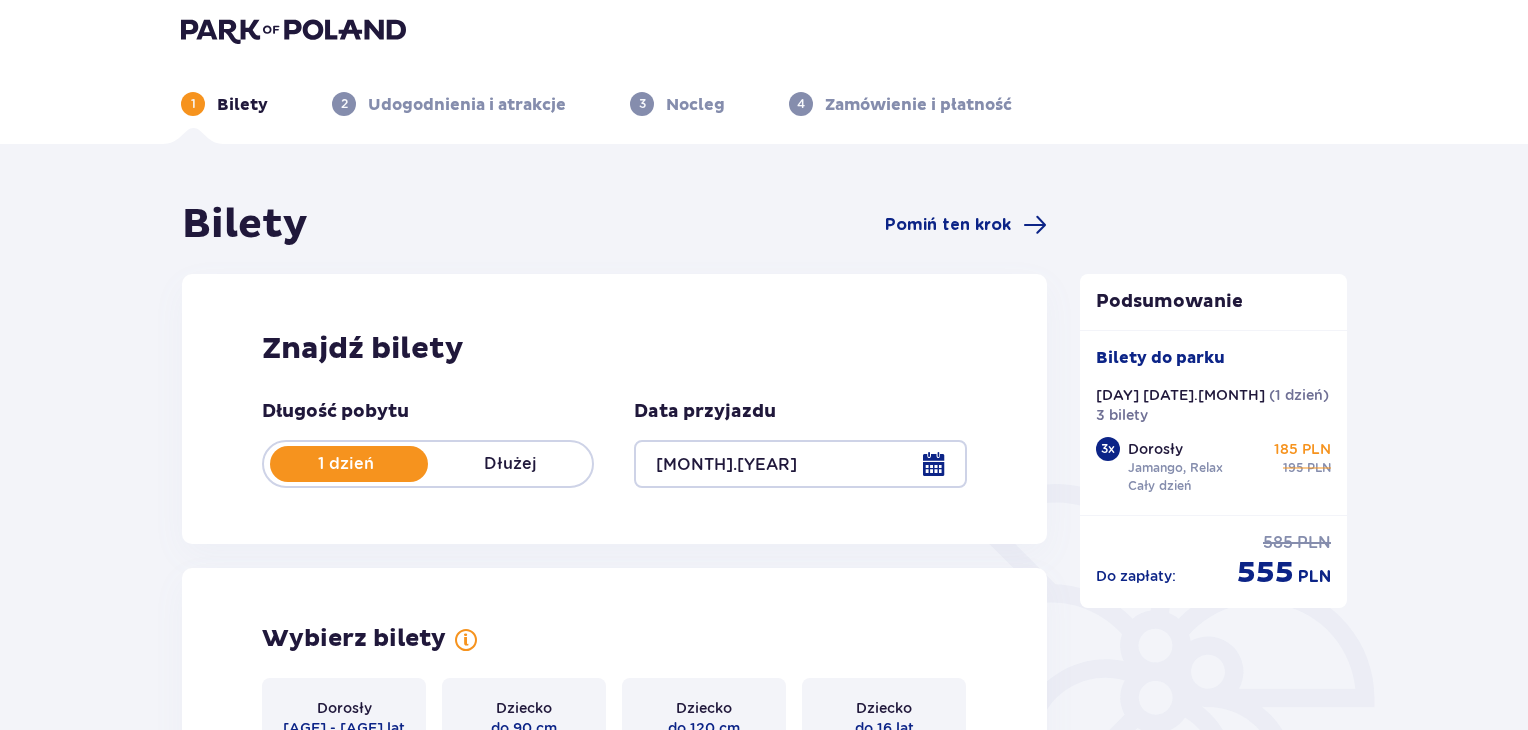 click at bounding box center [800, 464] 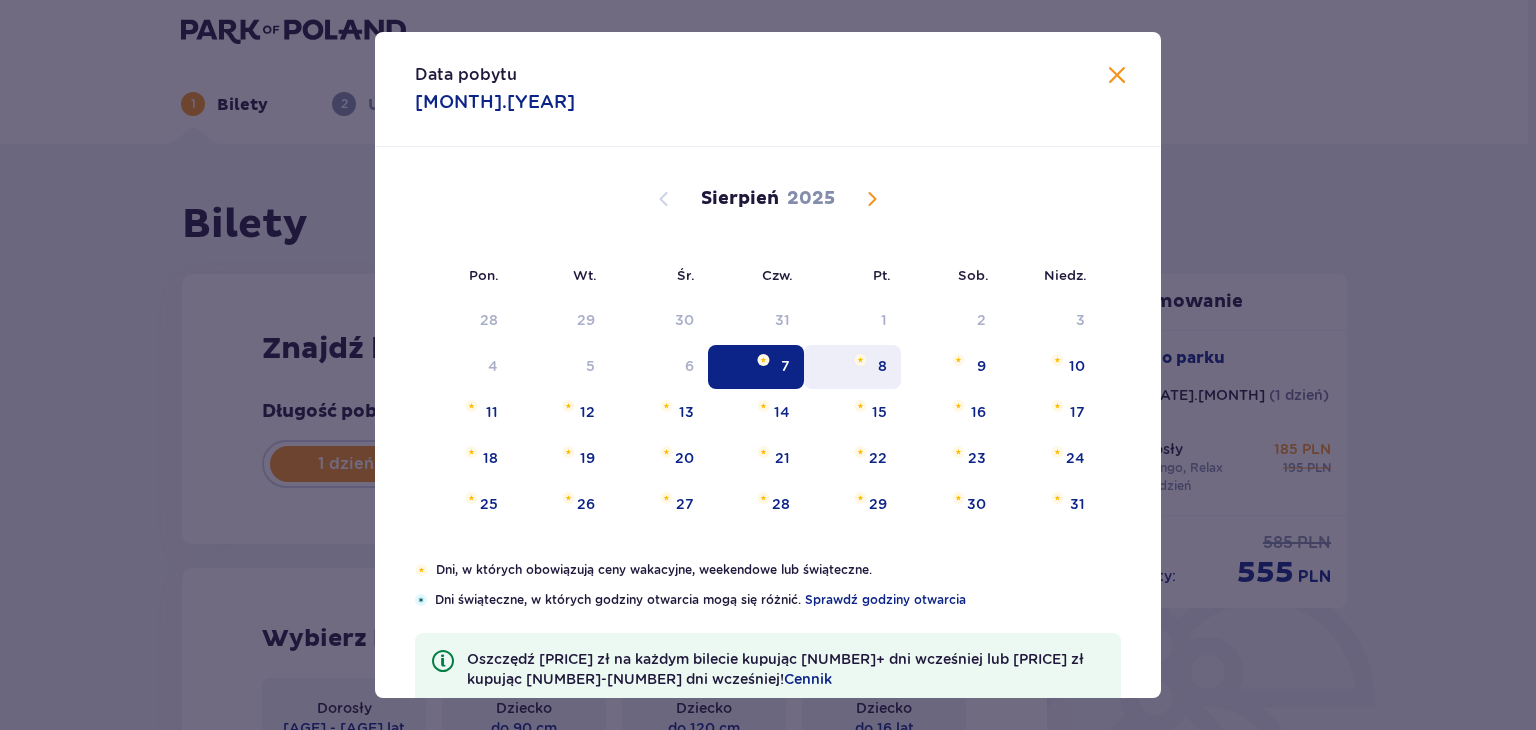 click on "8" at bounding box center [852, 367] 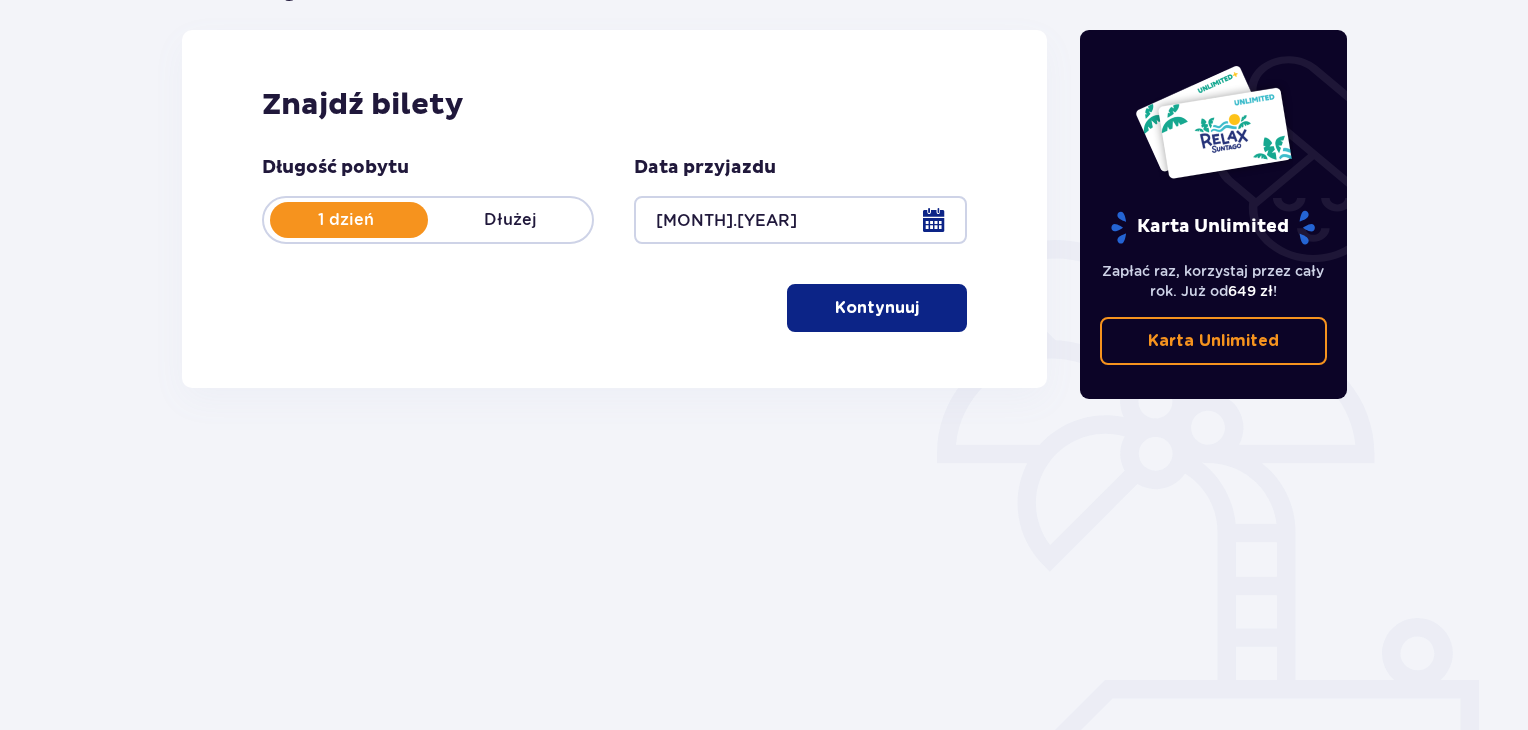 scroll, scrollTop: 260, scrollLeft: 0, axis: vertical 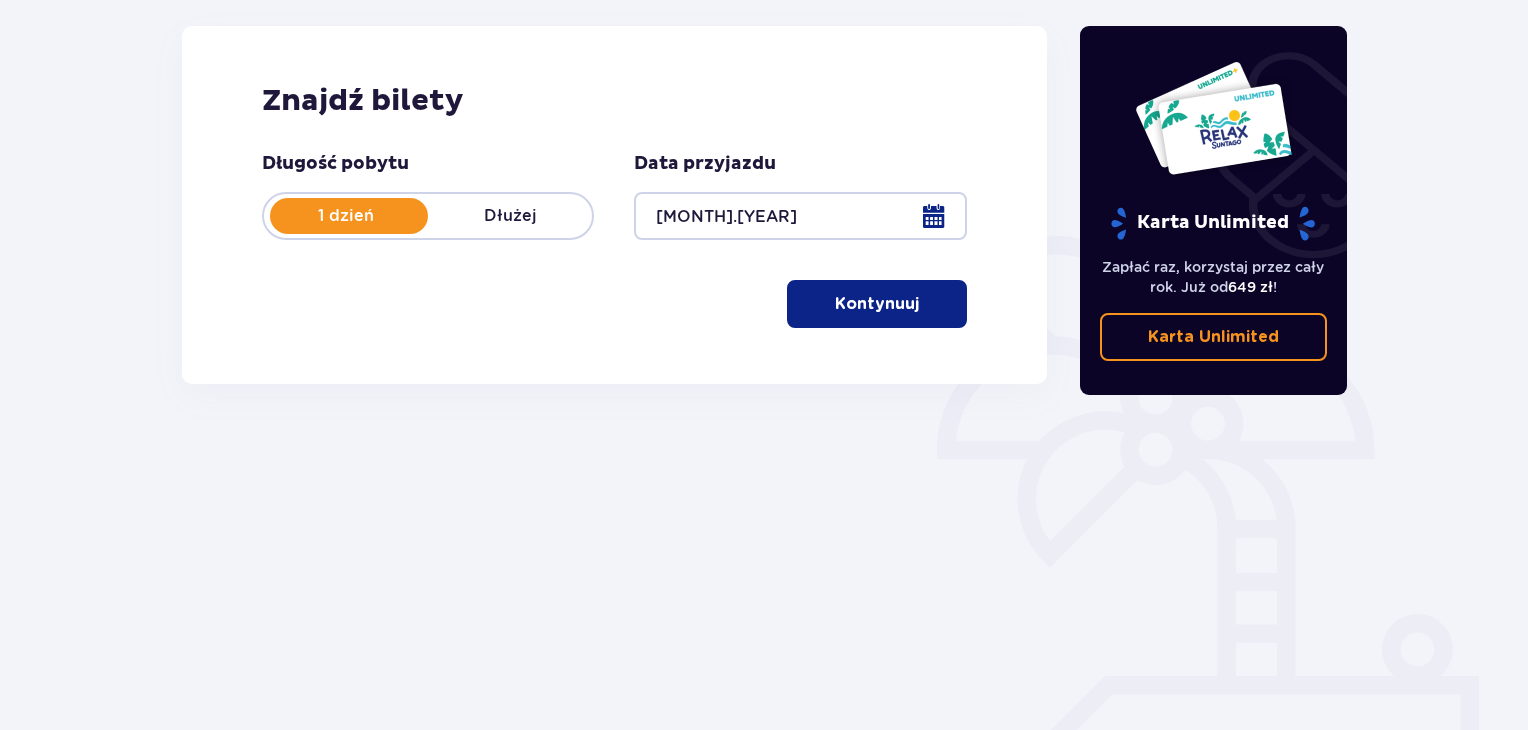 click on "Kontynuuj" at bounding box center (877, 304) 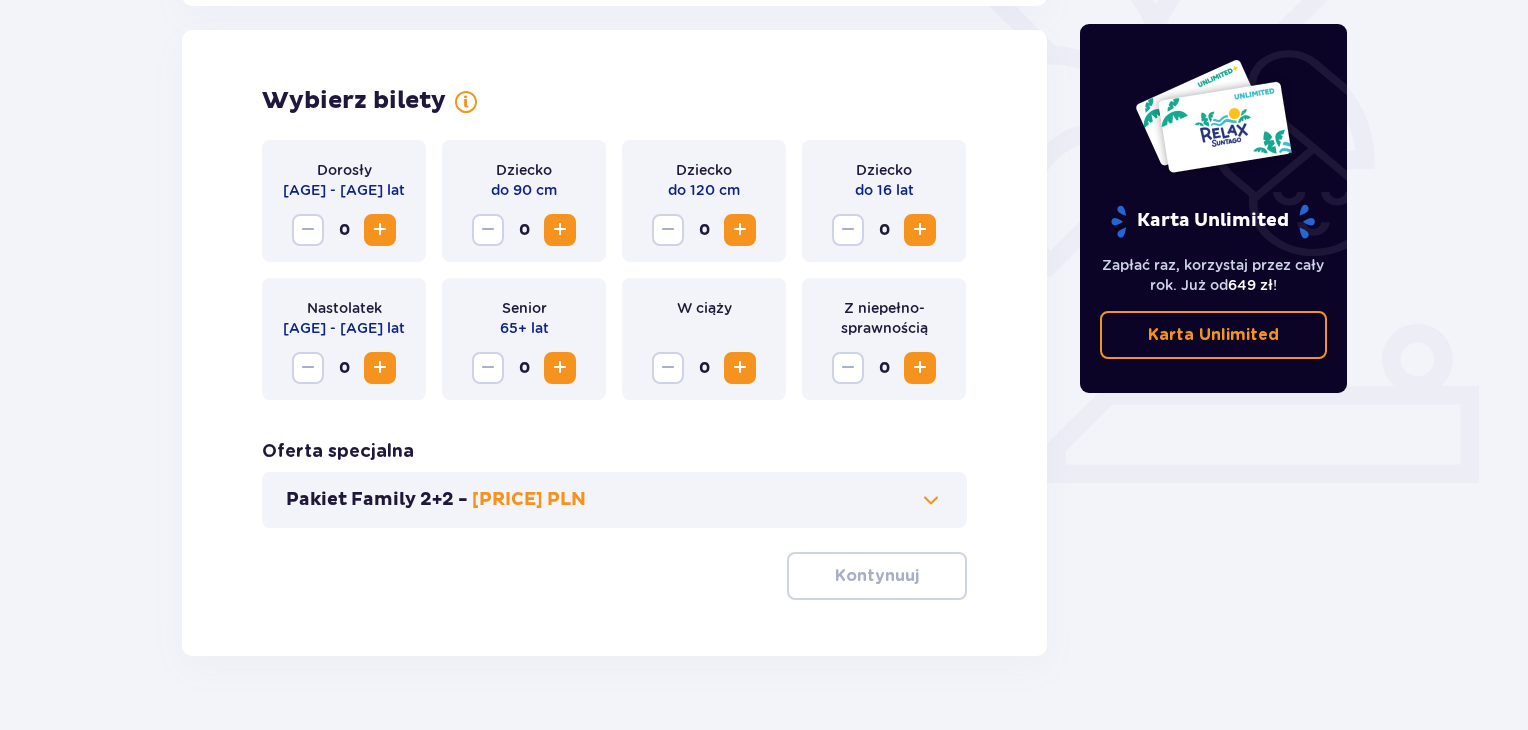 scroll, scrollTop: 556, scrollLeft: 0, axis: vertical 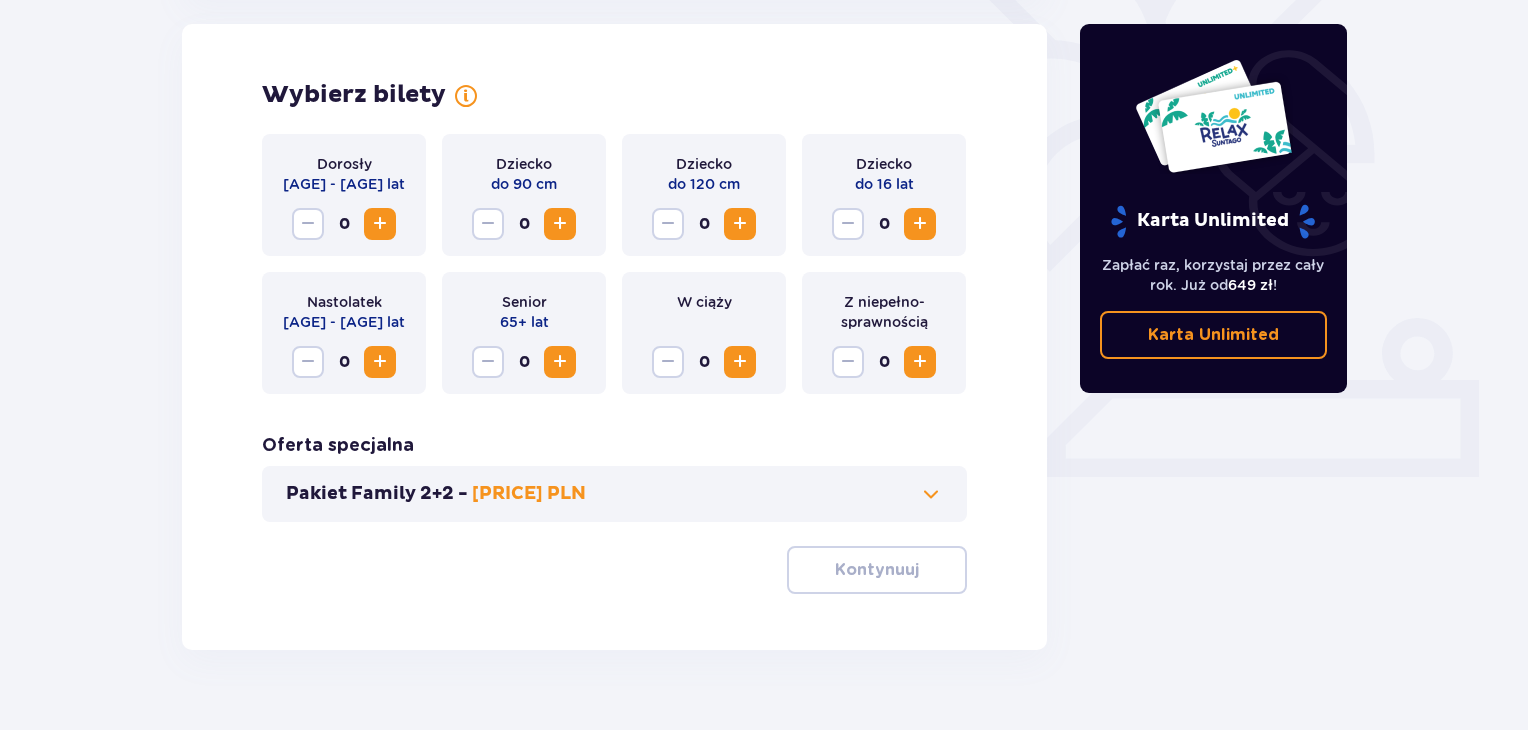 click at bounding box center [380, 224] 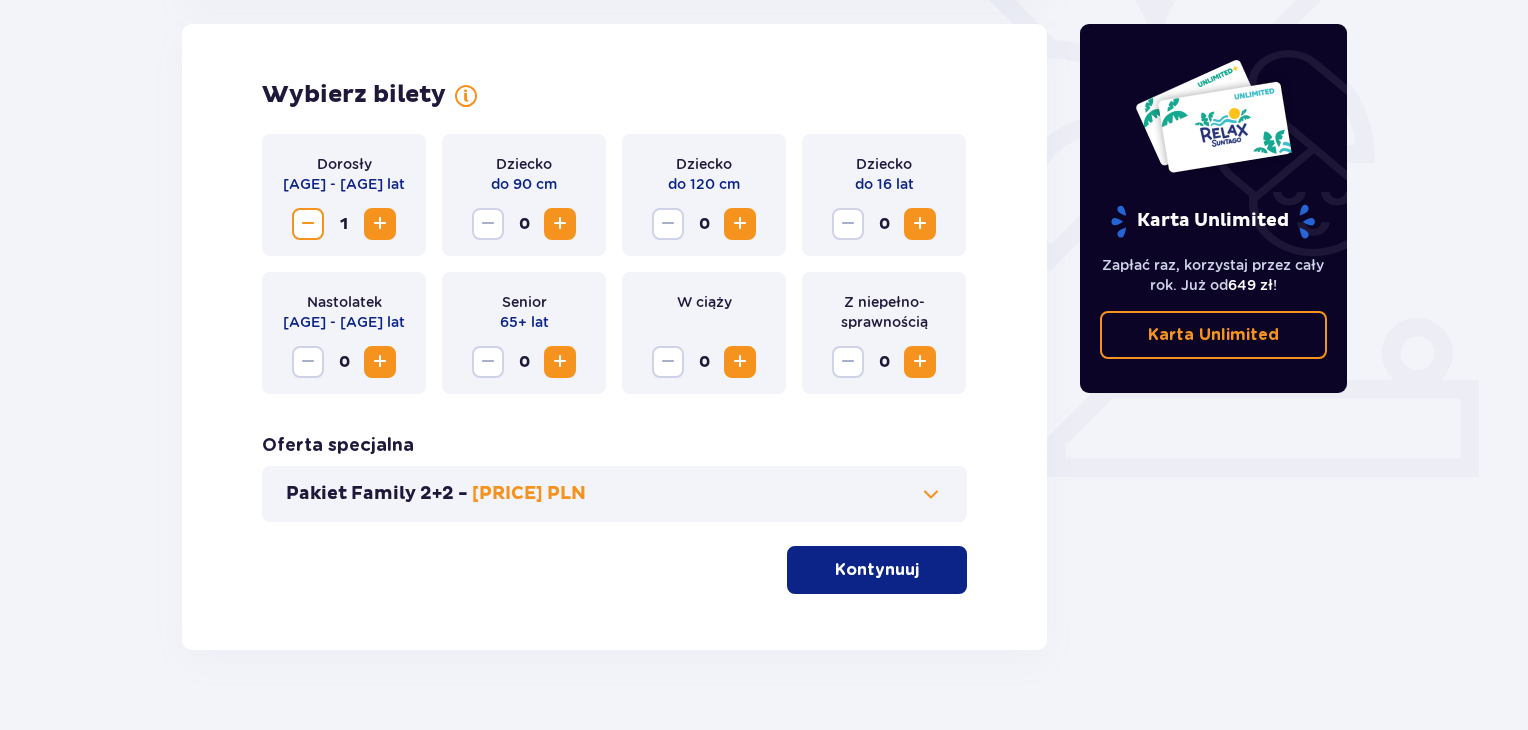 click at bounding box center (380, 224) 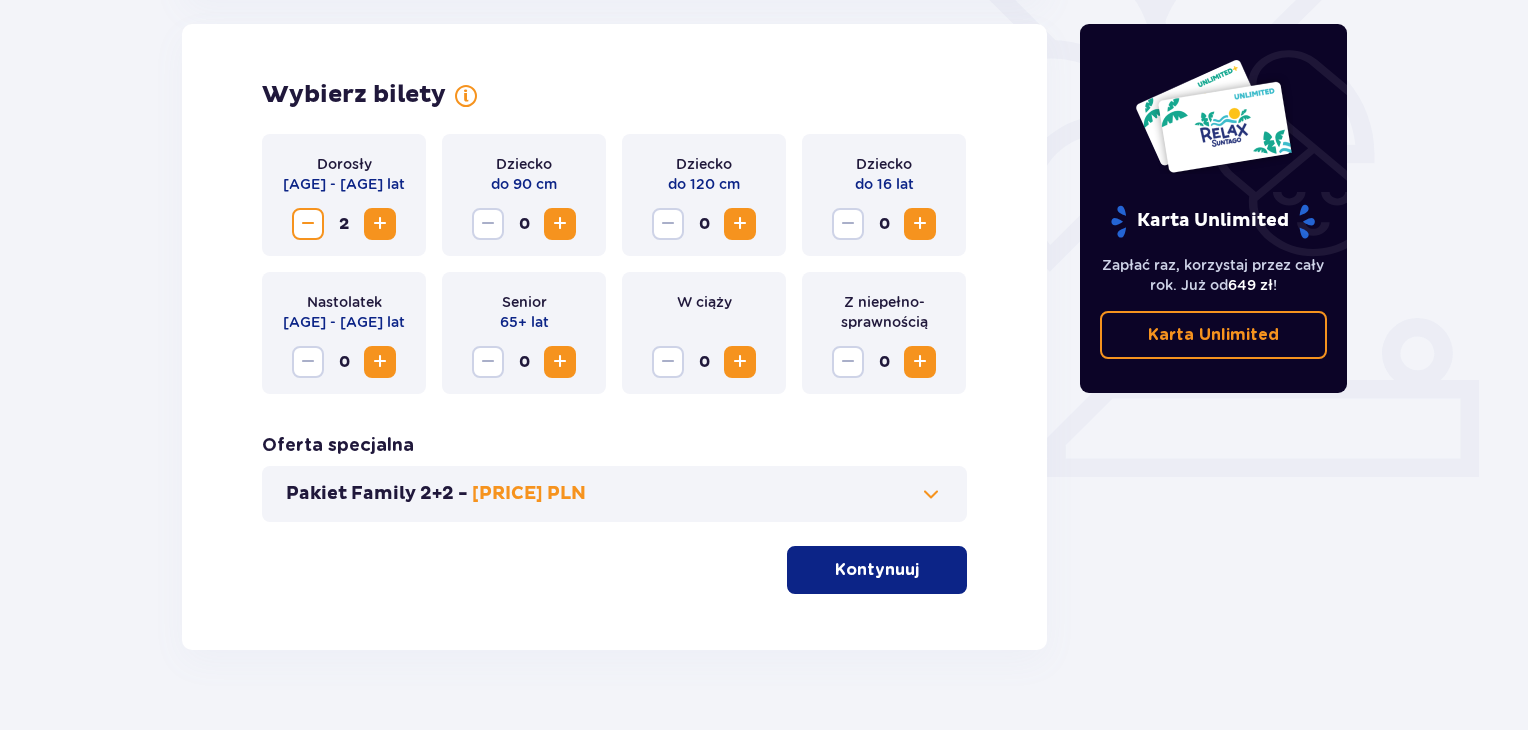 click at bounding box center (380, 224) 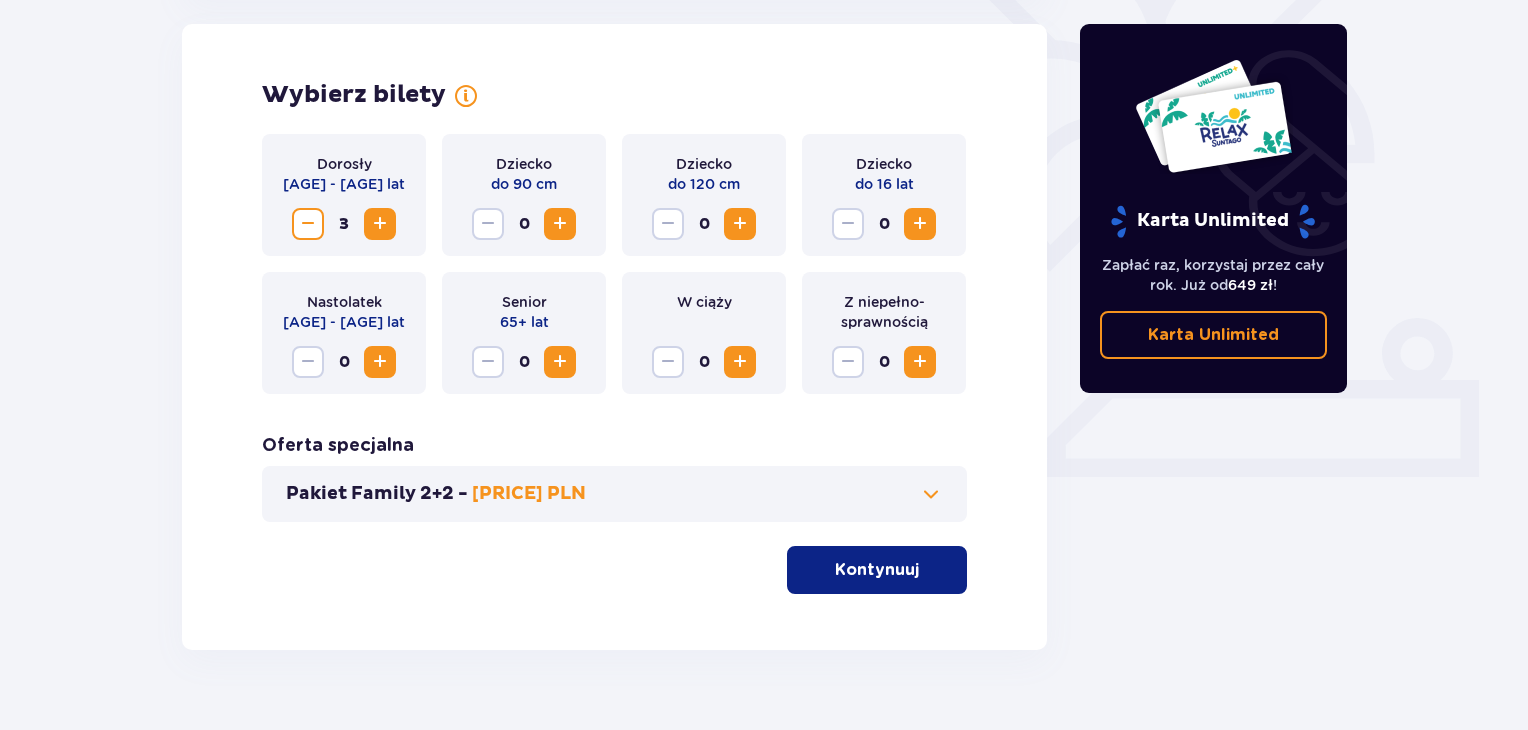 click on "Kontynuuj" at bounding box center (877, 570) 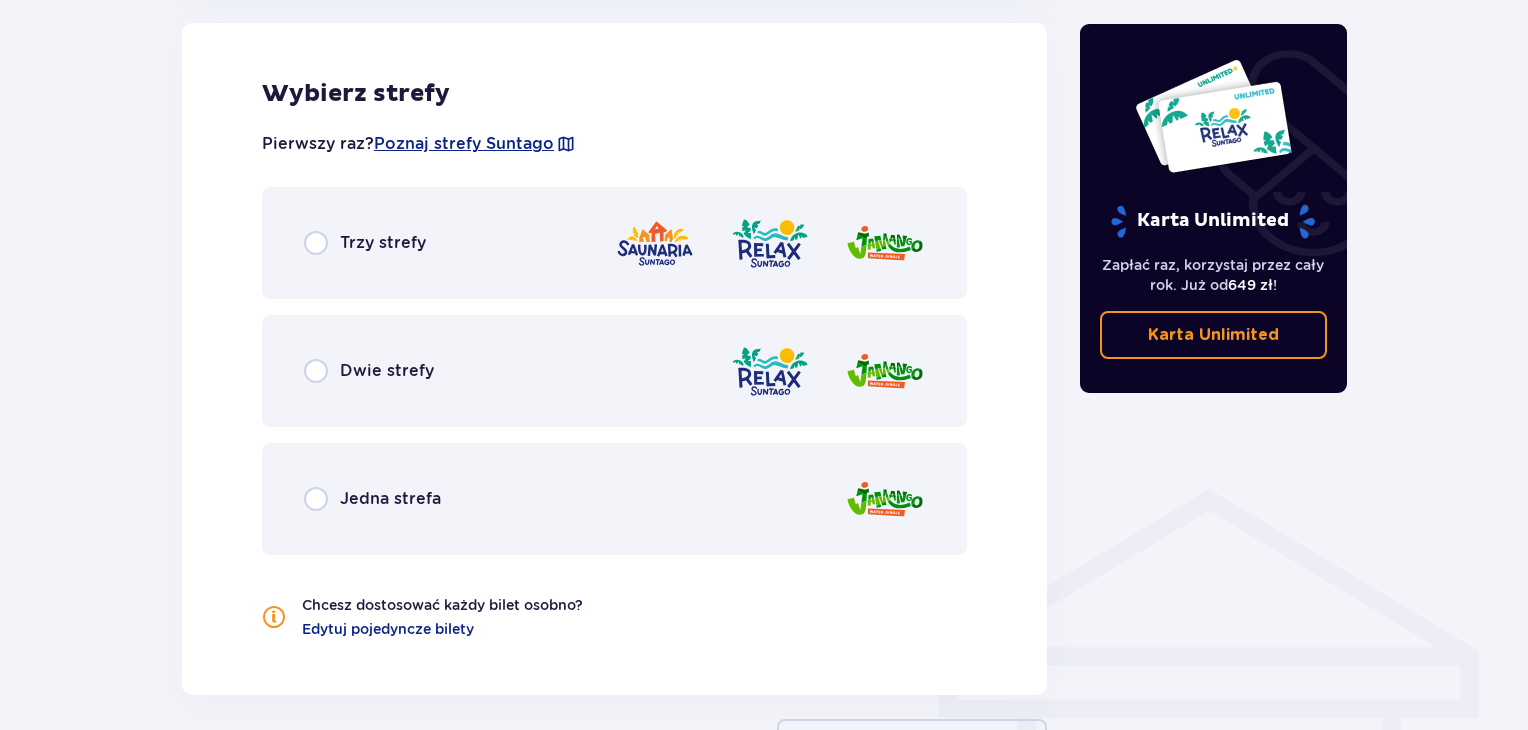 scroll, scrollTop: 1136, scrollLeft: 0, axis: vertical 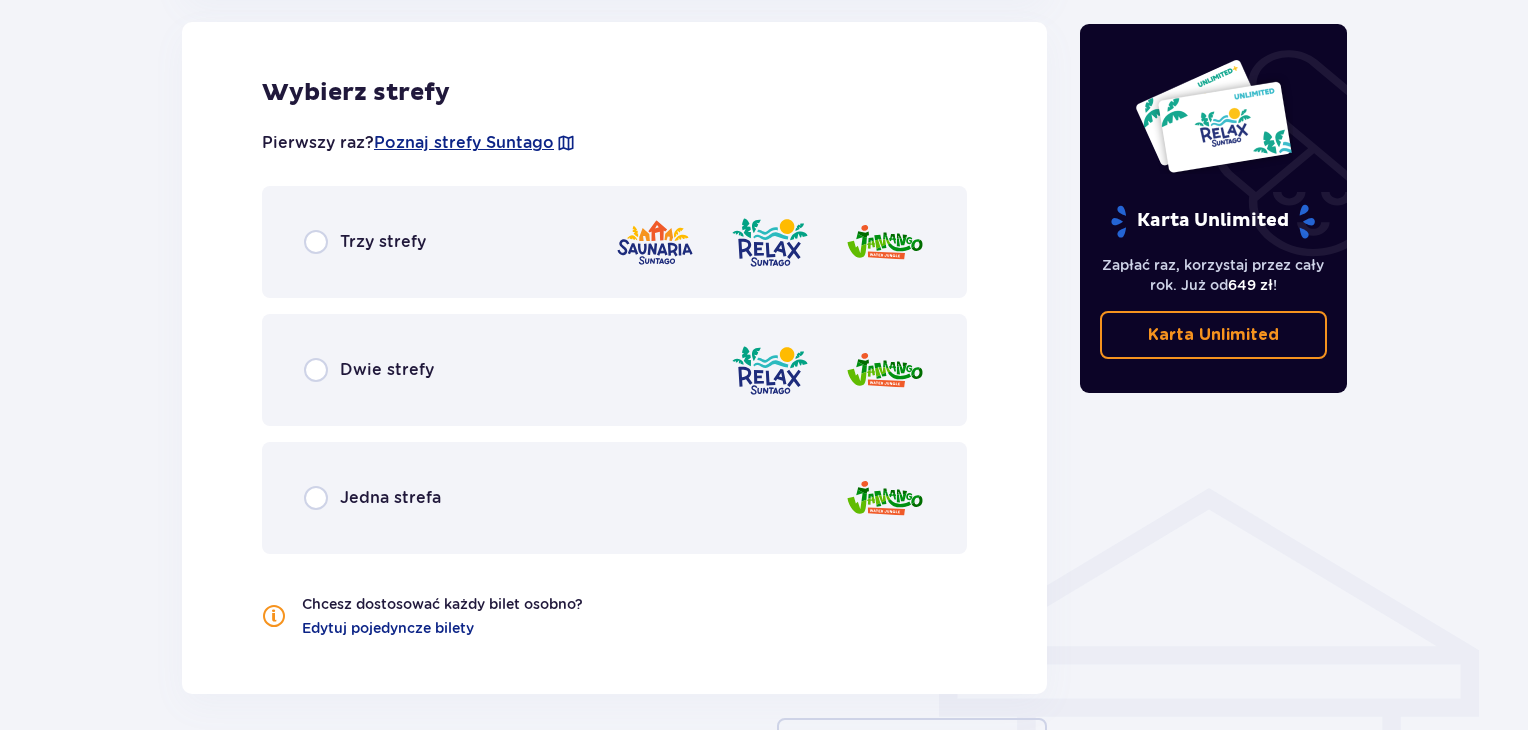 click on "Dwie strefy" at bounding box center (387, 370) 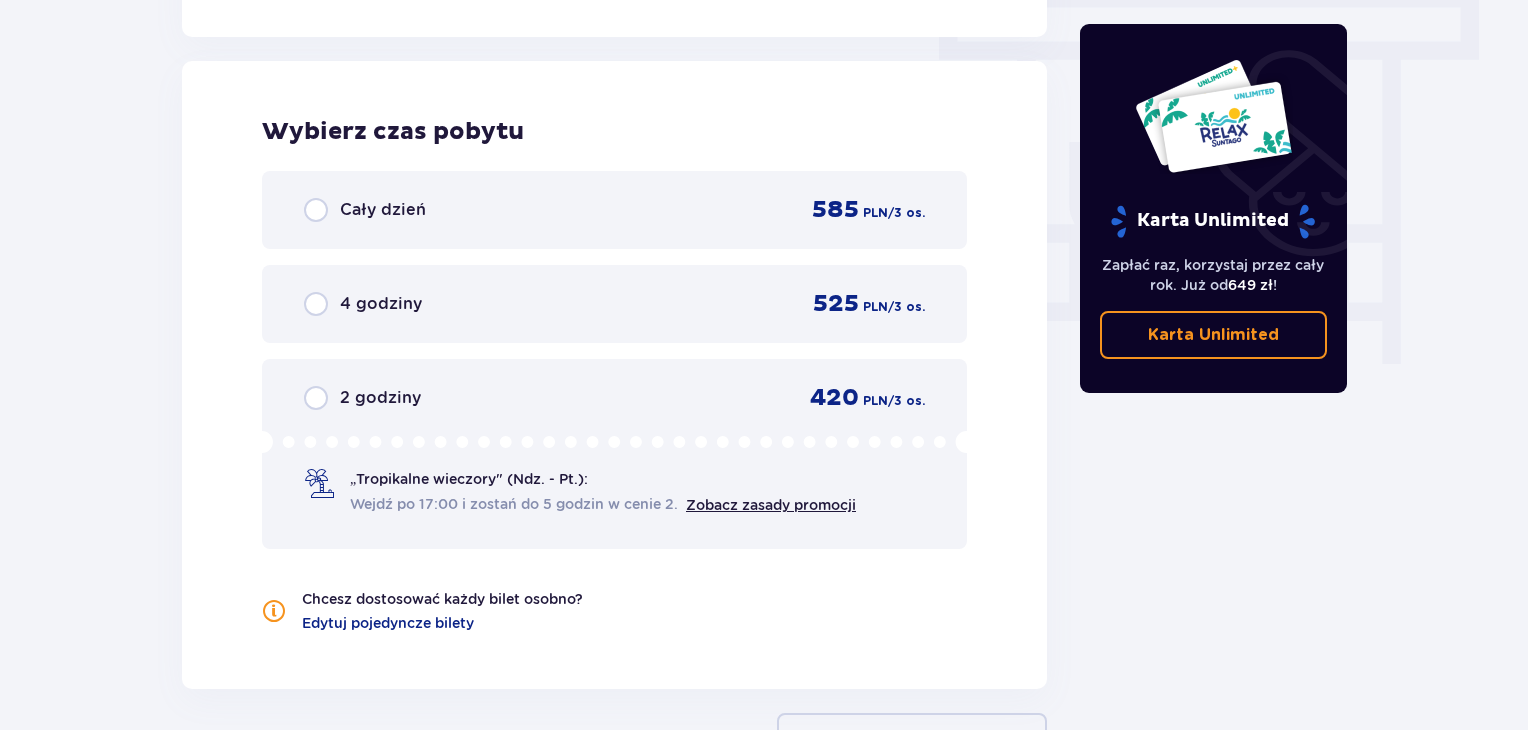 scroll, scrollTop: 1806, scrollLeft: 0, axis: vertical 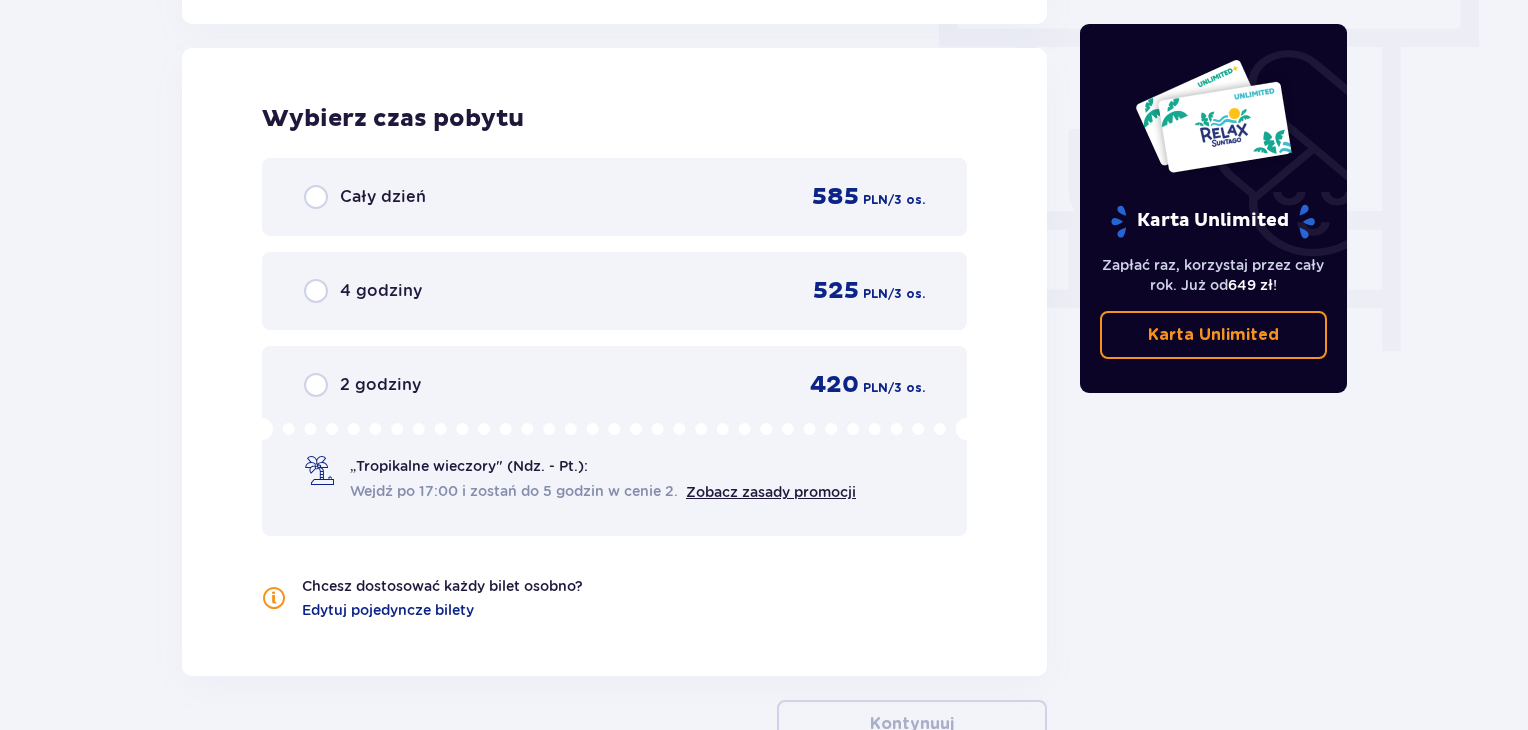 click on "Cały dzień   [PRICE] / [NUMBER] os." at bounding box center (614, 197) 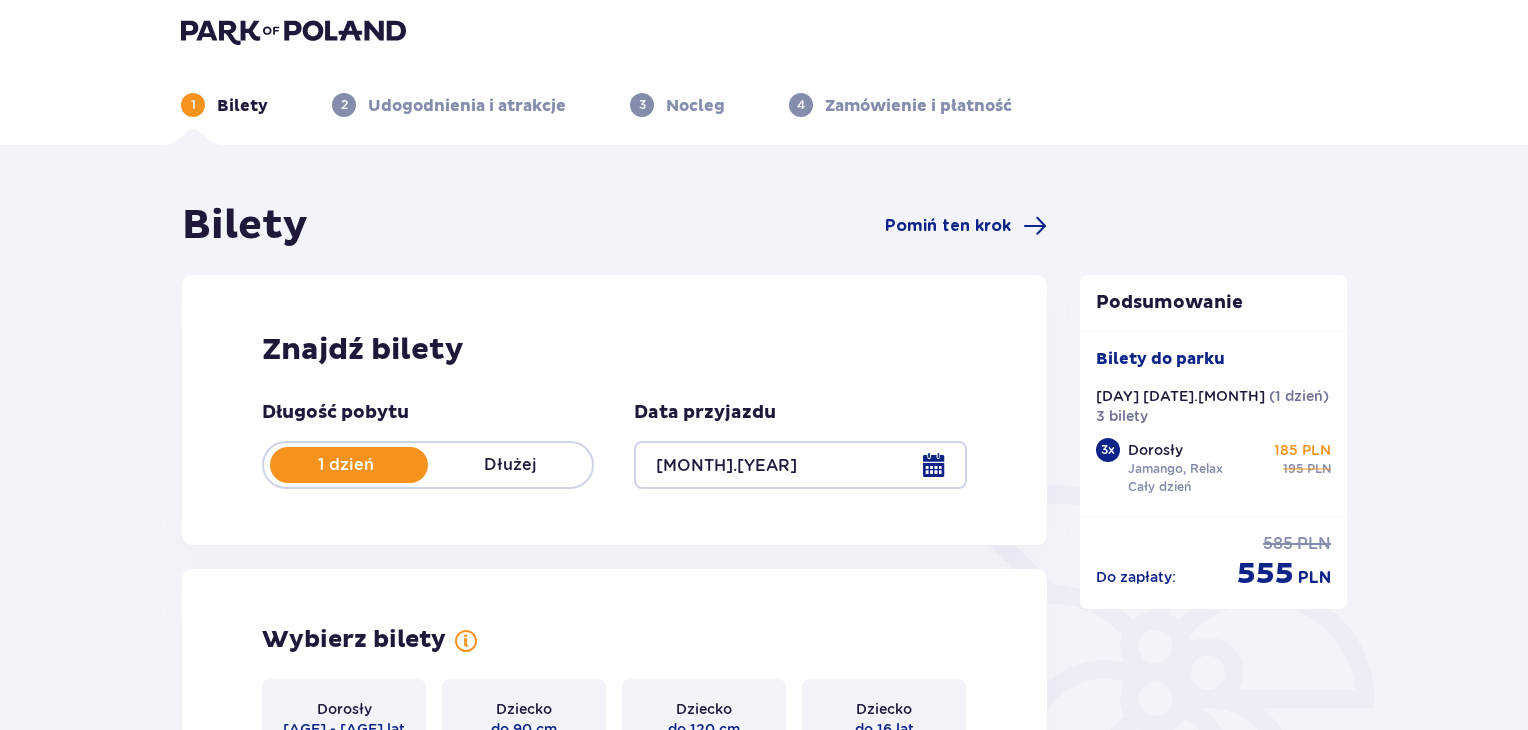 scroll, scrollTop: 0, scrollLeft: 0, axis: both 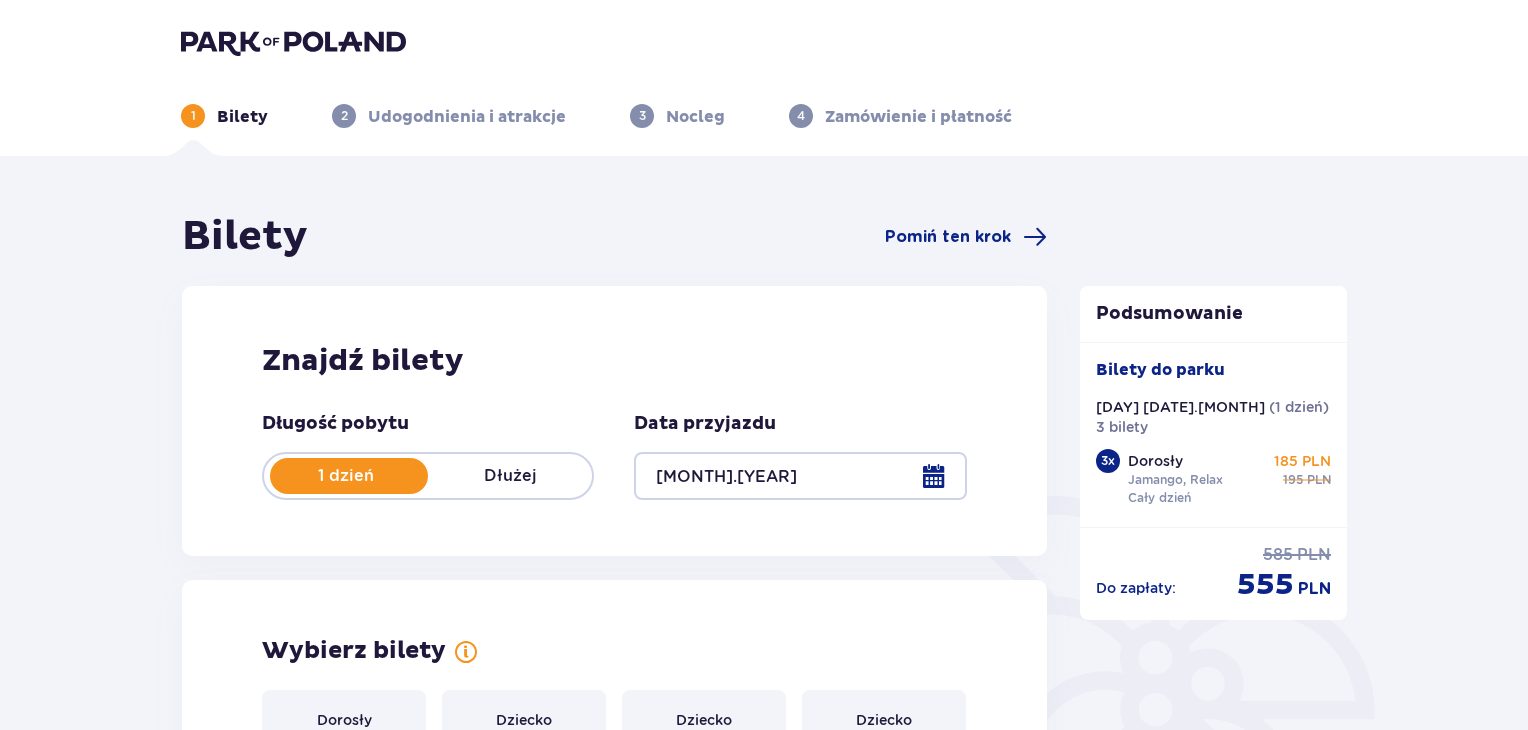 click at bounding box center (800, 476) 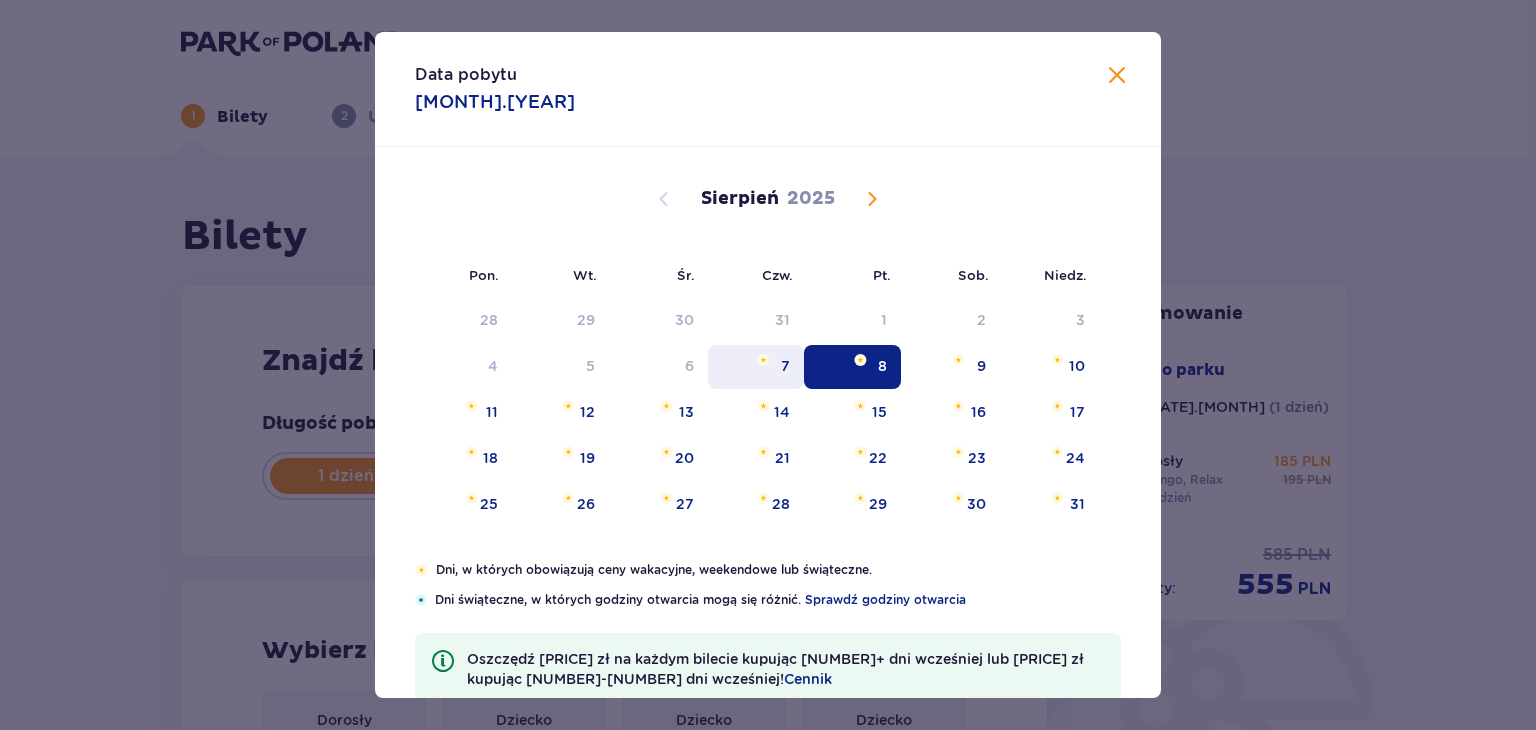 click on "7" at bounding box center [756, 367] 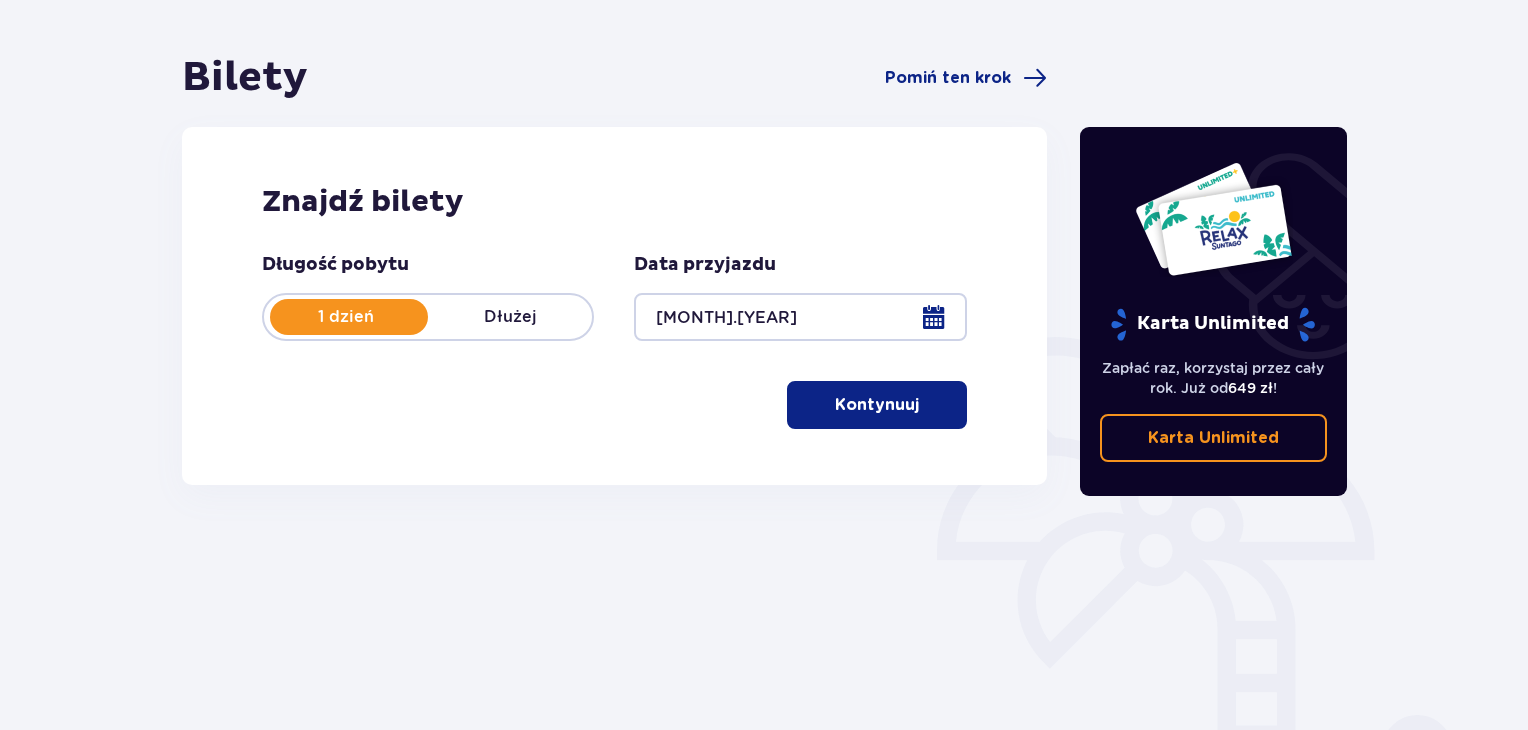 scroll, scrollTop: 160, scrollLeft: 0, axis: vertical 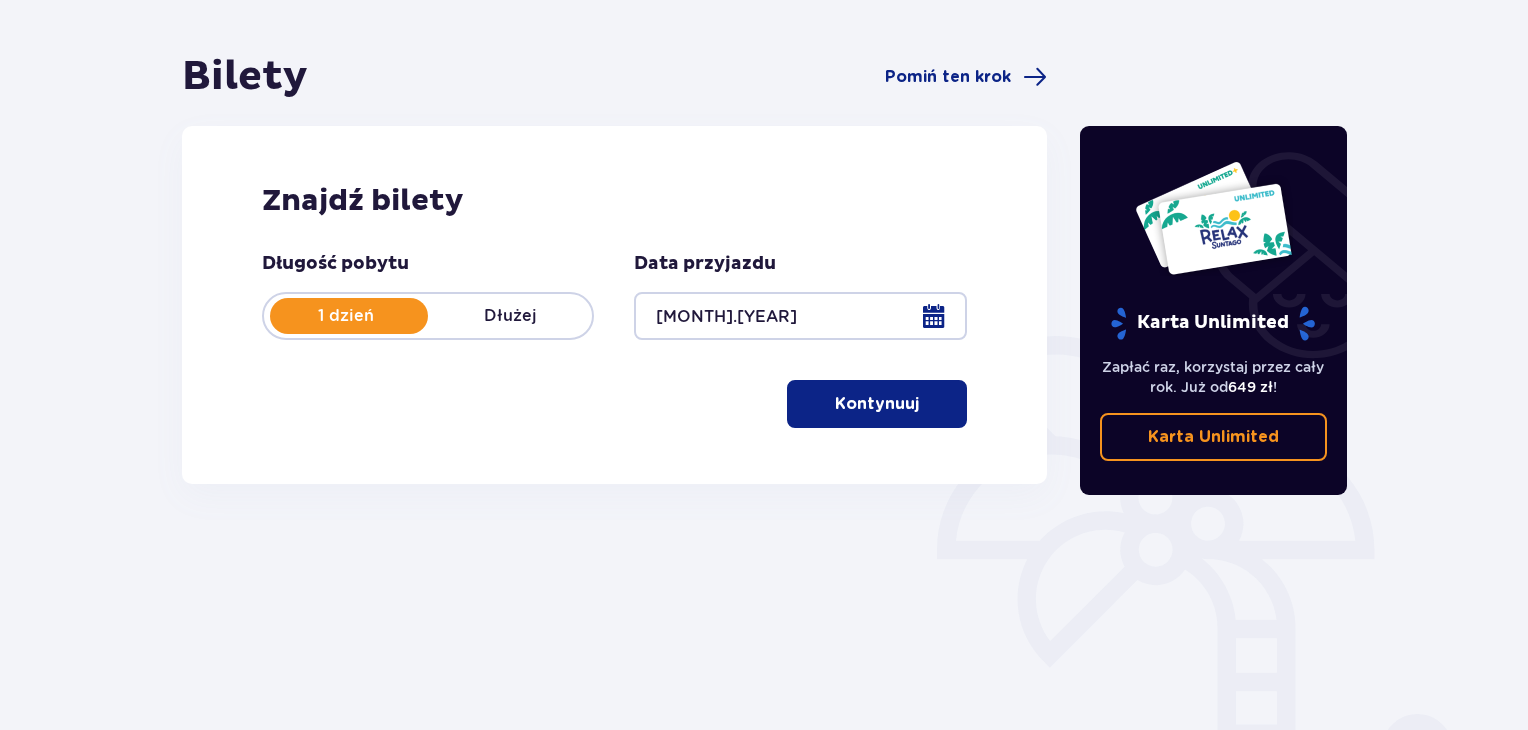 click on "Kontynuuj" at bounding box center (877, 404) 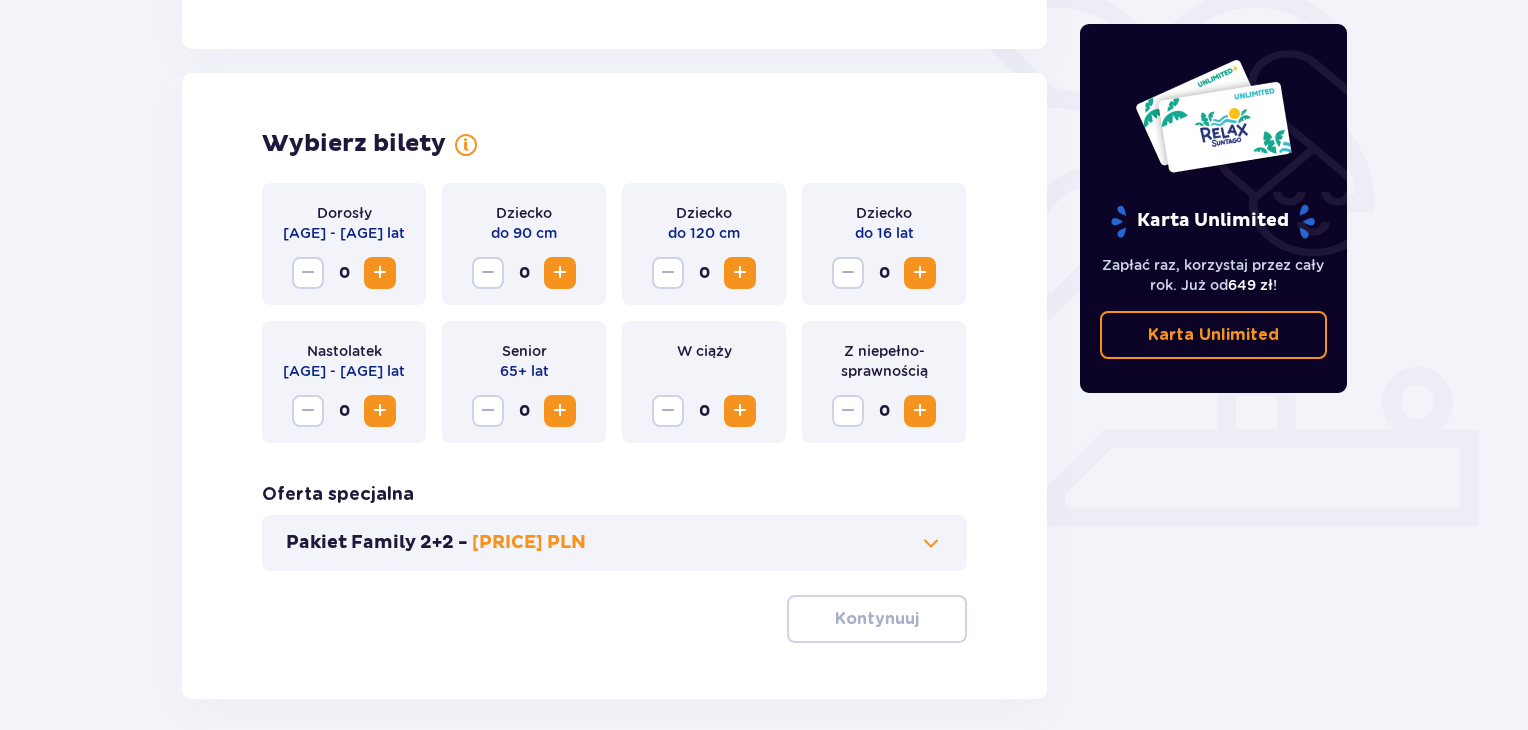 scroll, scrollTop: 556, scrollLeft: 0, axis: vertical 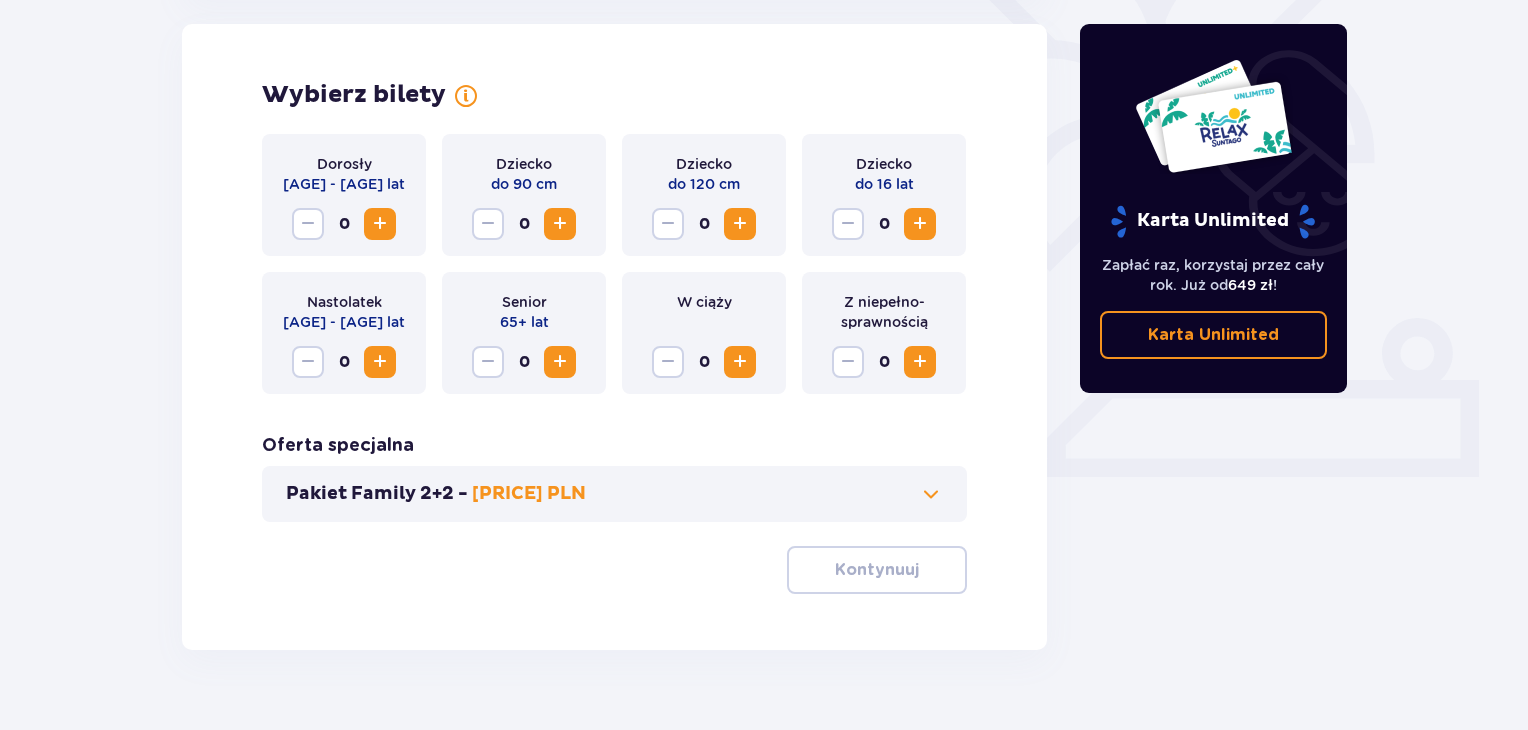 click at bounding box center [380, 224] 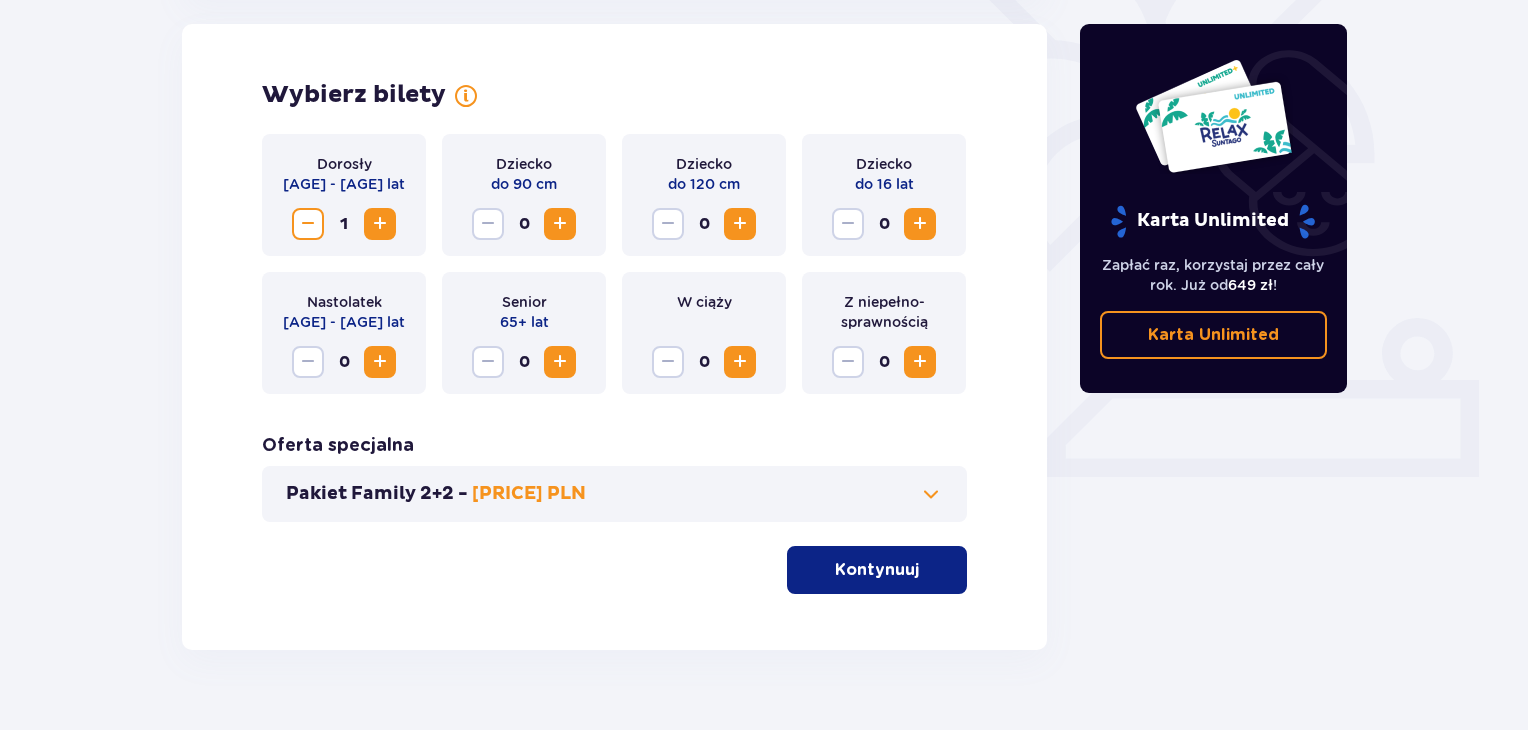 click at bounding box center (380, 224) 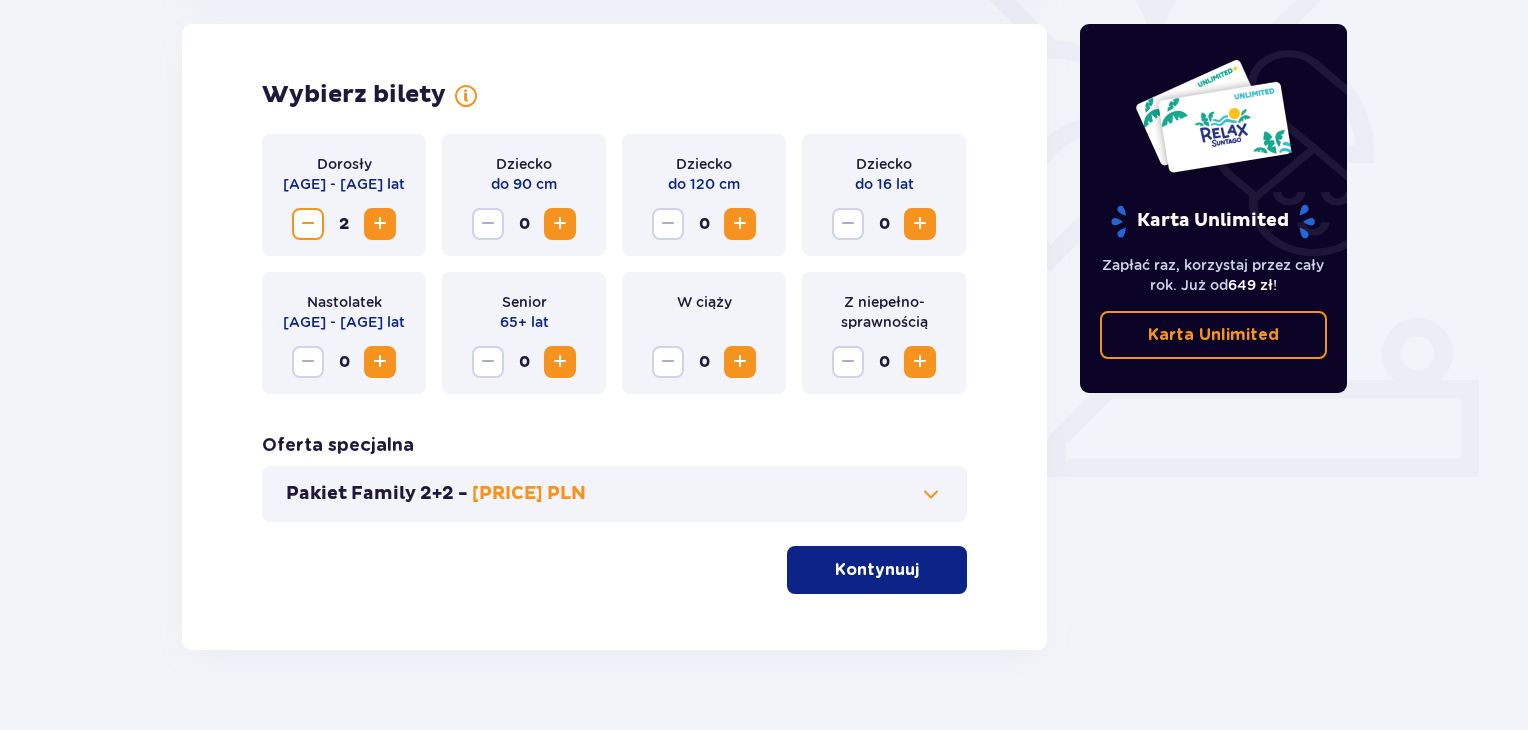 click at bounding box center [380, 224] 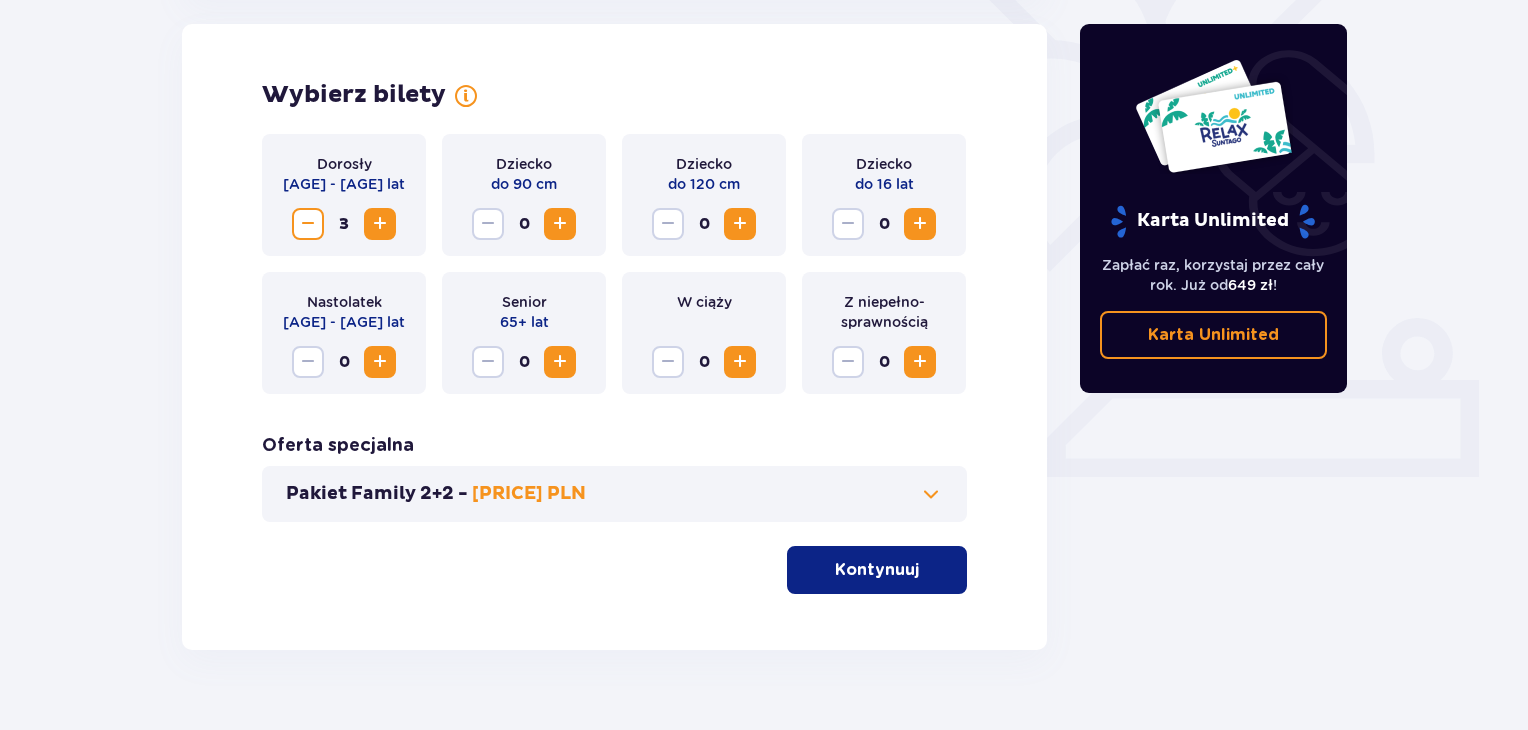 click on "Kontynuuj" at bounding box center (877, 570) 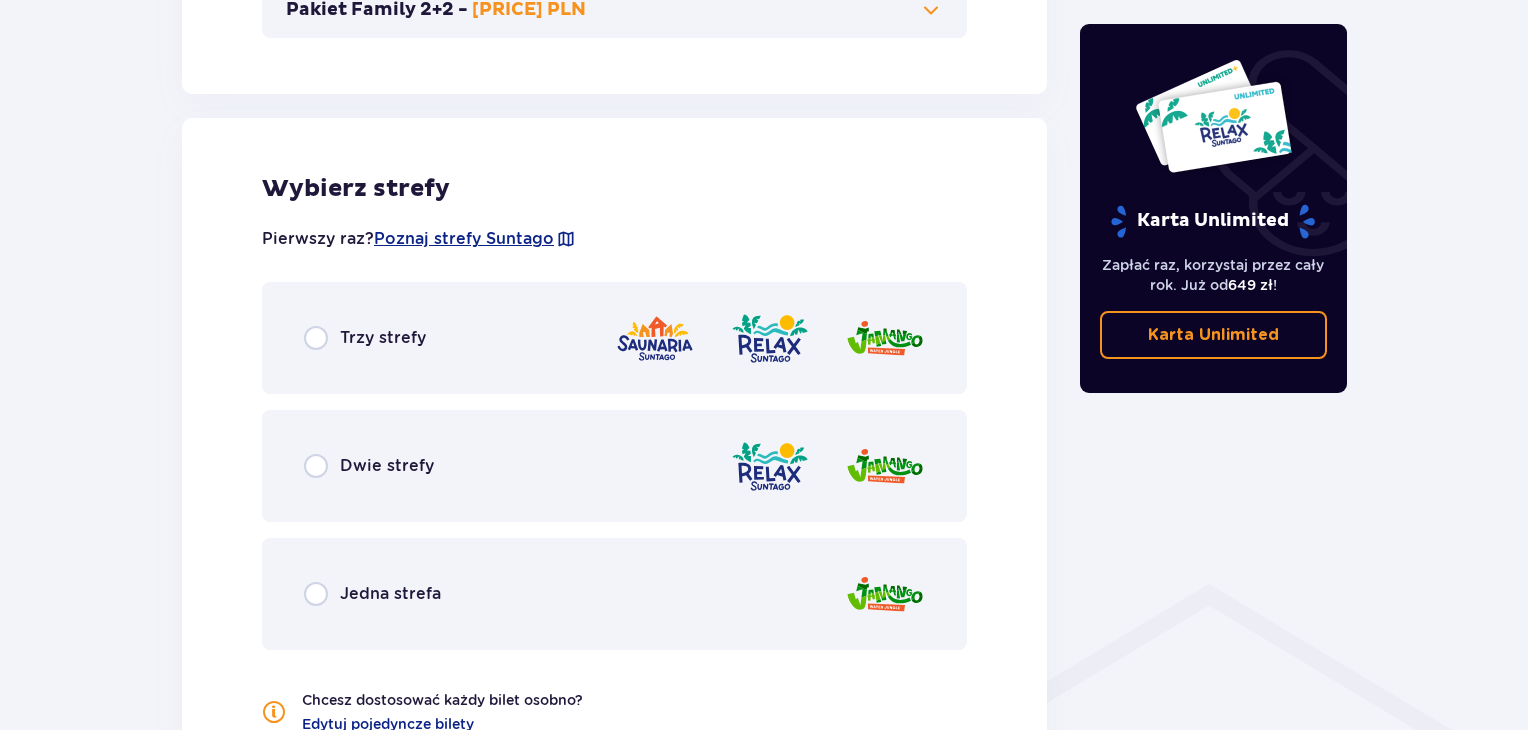 scroll, scrollTop: 1110, scrollLeft: 0, axis: vertical 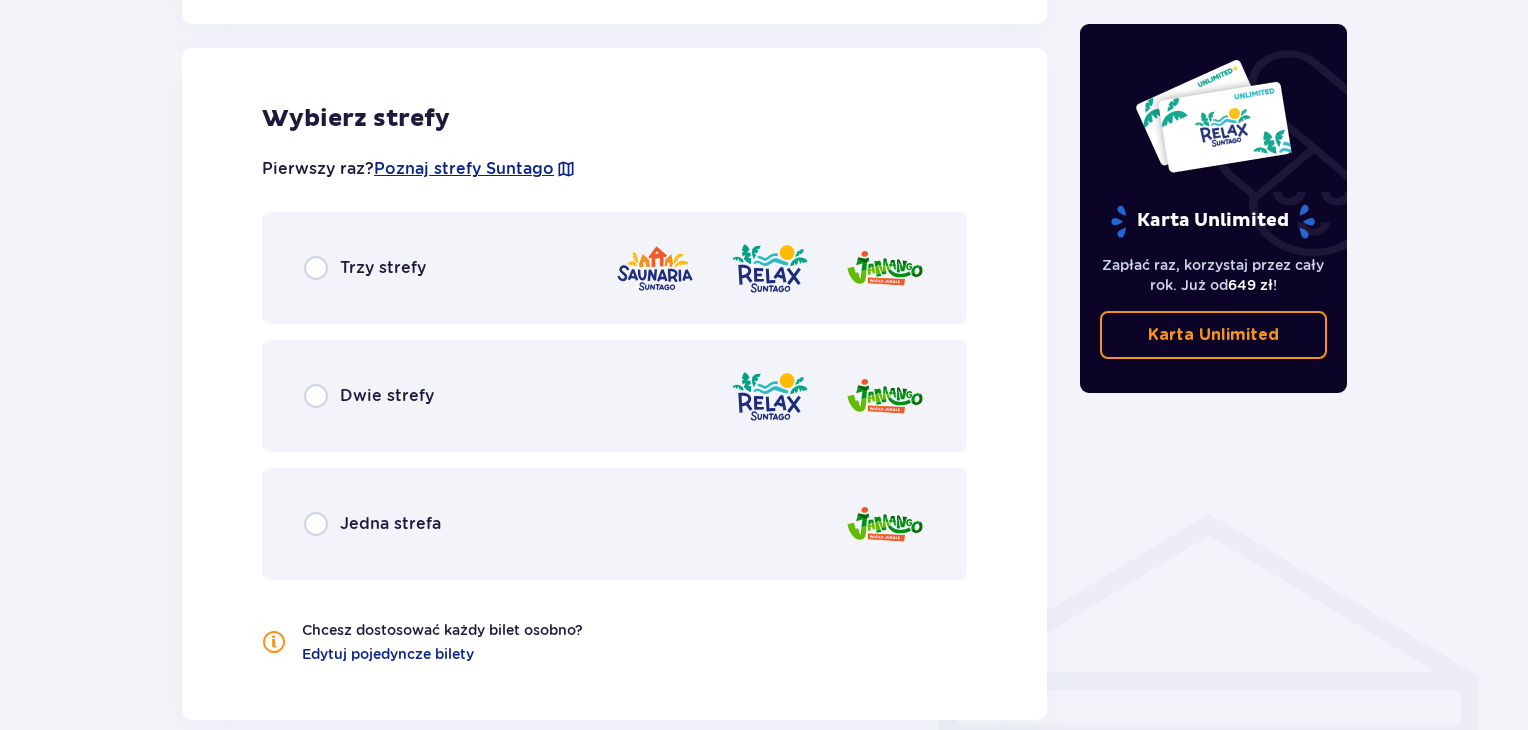 click on "Dwie strefy" at bounding box center (614, 396) 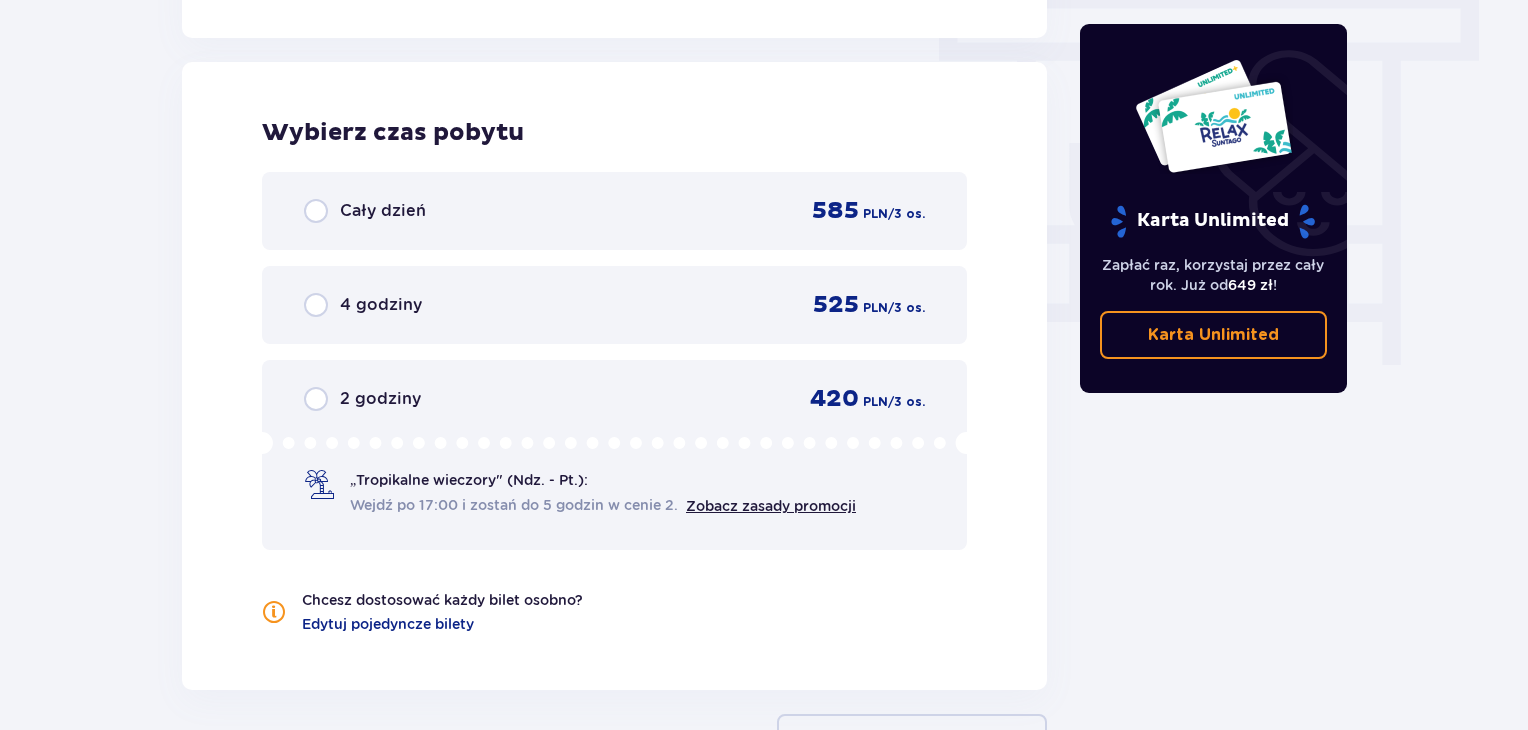scroll, scrollTop: 1806, scrollLeft: 0, axis: vertical 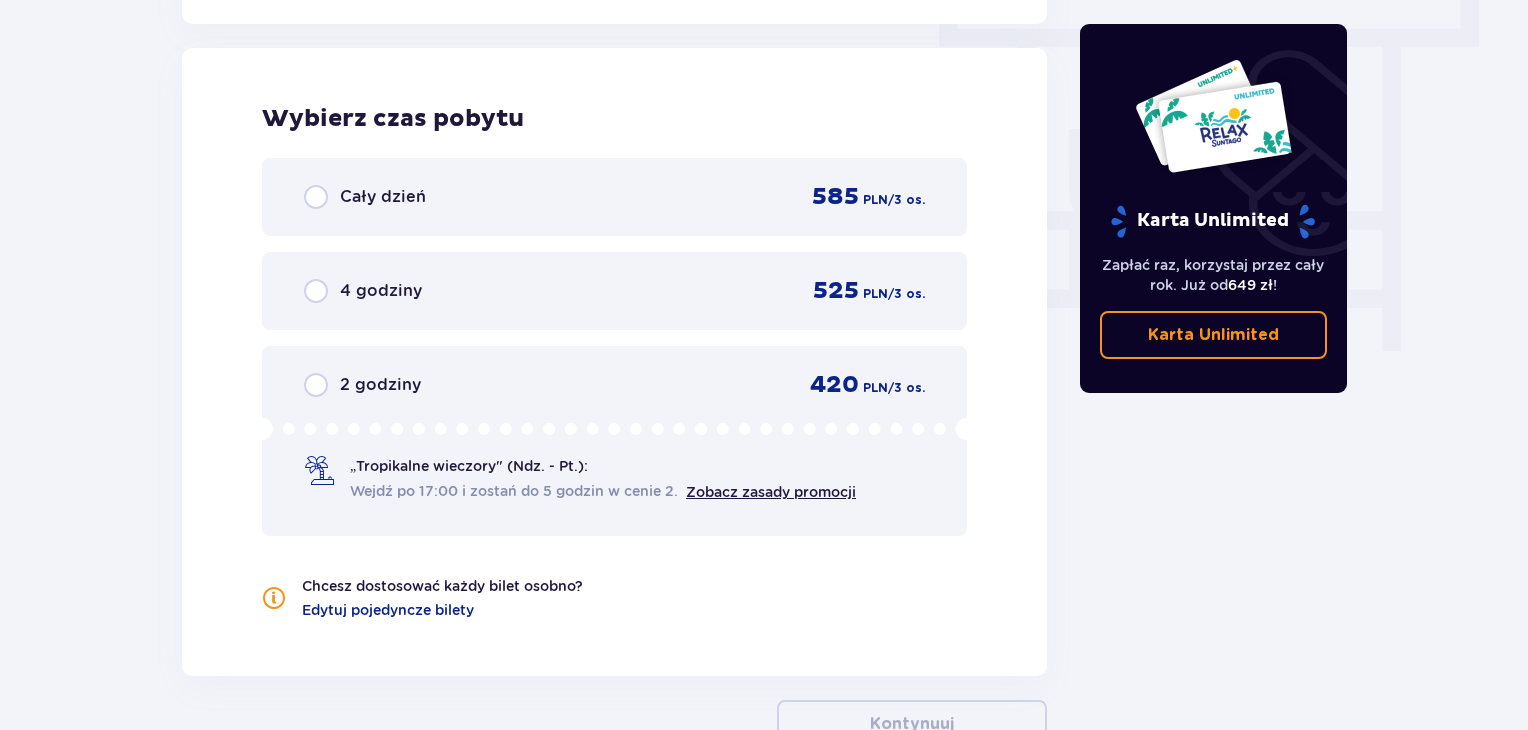click on "Cały dzień   [PRICE] / [NUMBER] os." at bounding box center (614, 197) 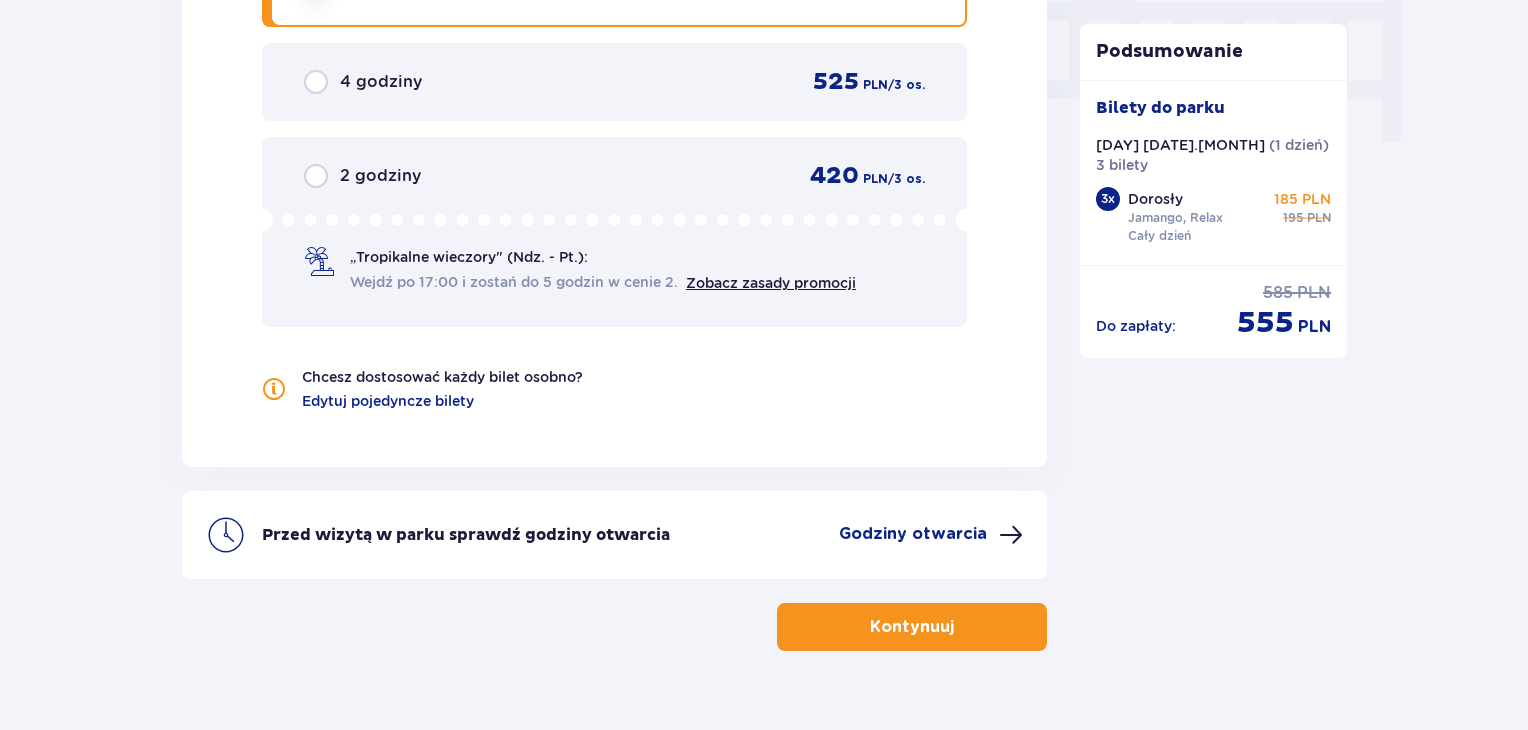 scroll, scrollTop: 2019, scrollLeft: 0, axis: vertical 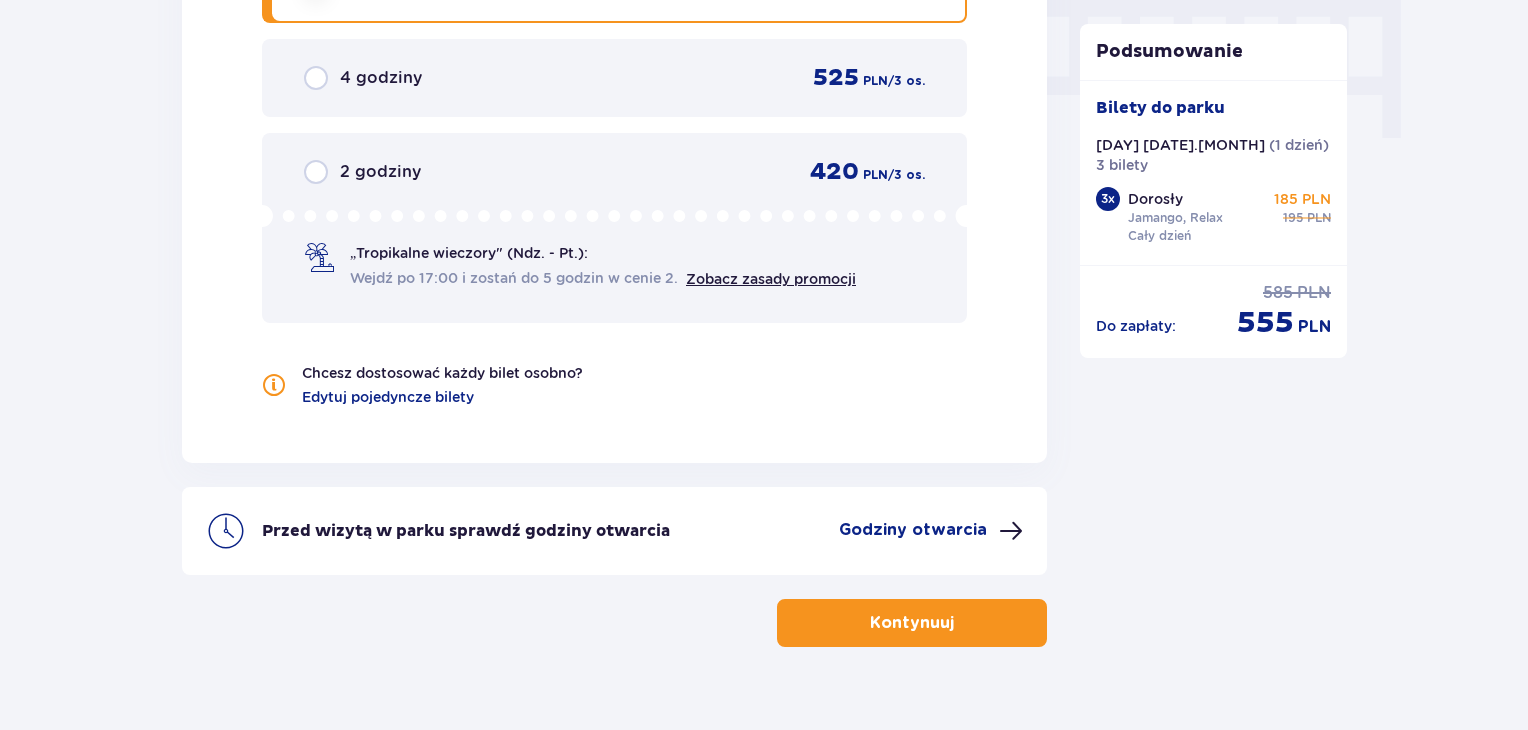 click on "Kontynuuj" at bounding box center [912, 623] 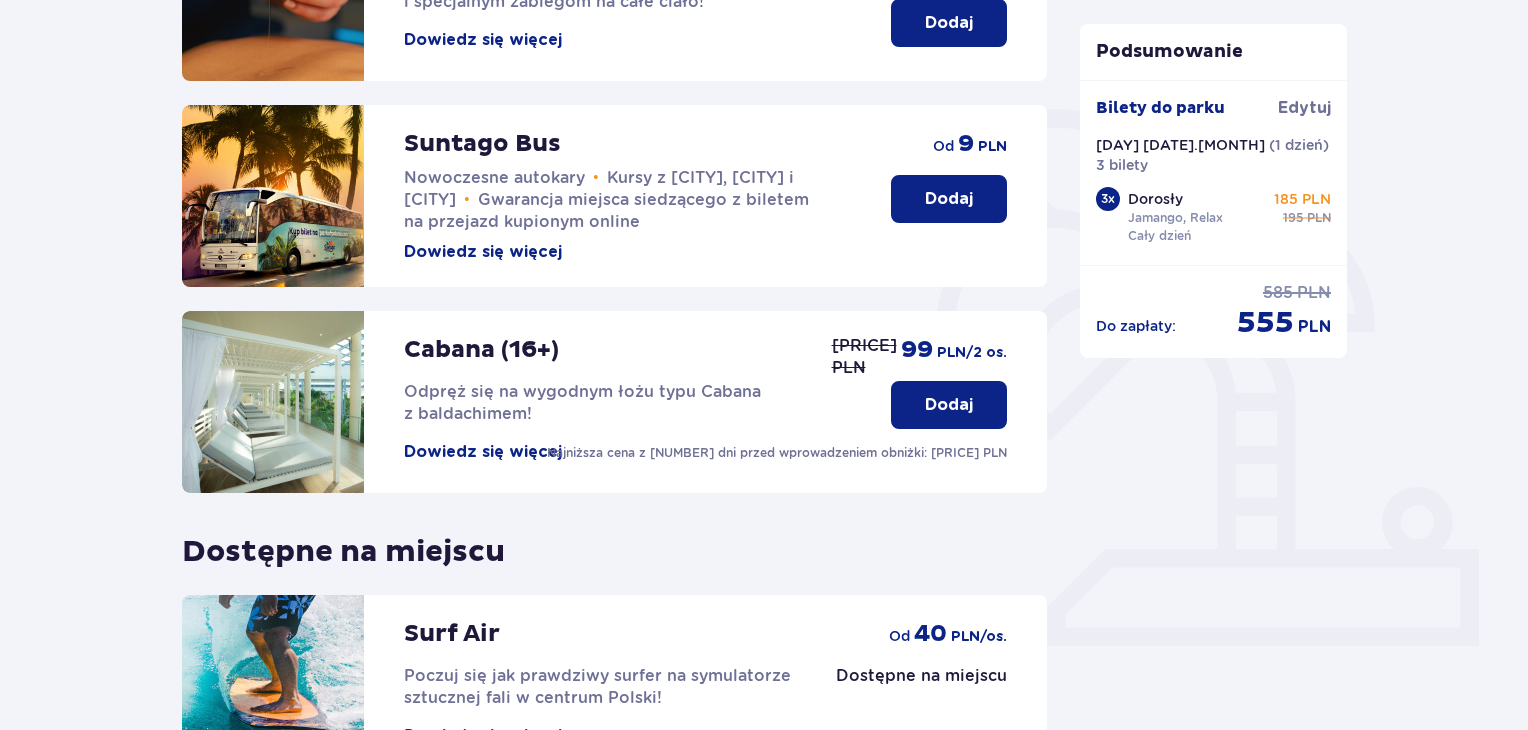 scroll, scrollTop: 626, scrollLeft: 0, axis: vertical 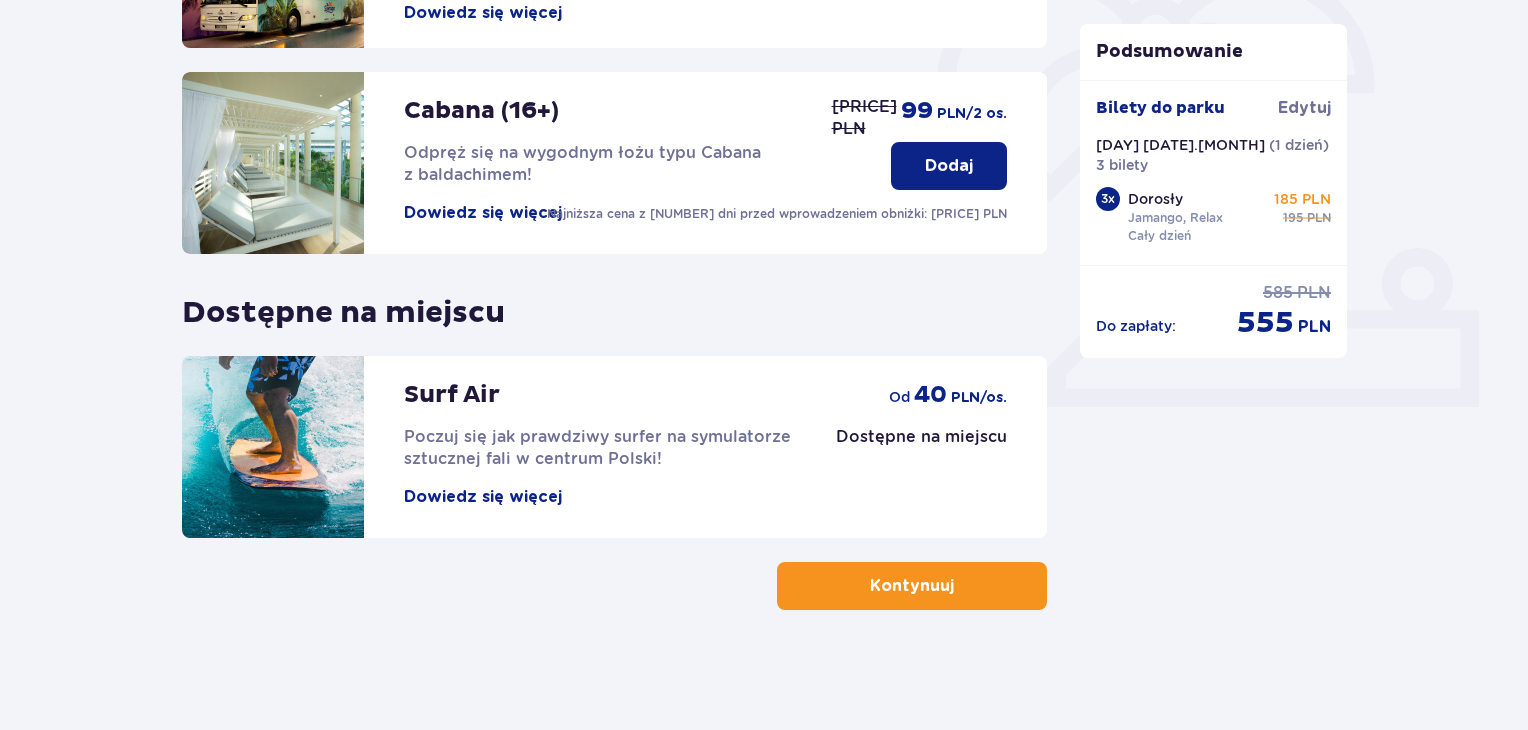 click on "Kontynuuj" at bounding box center (912, 586) 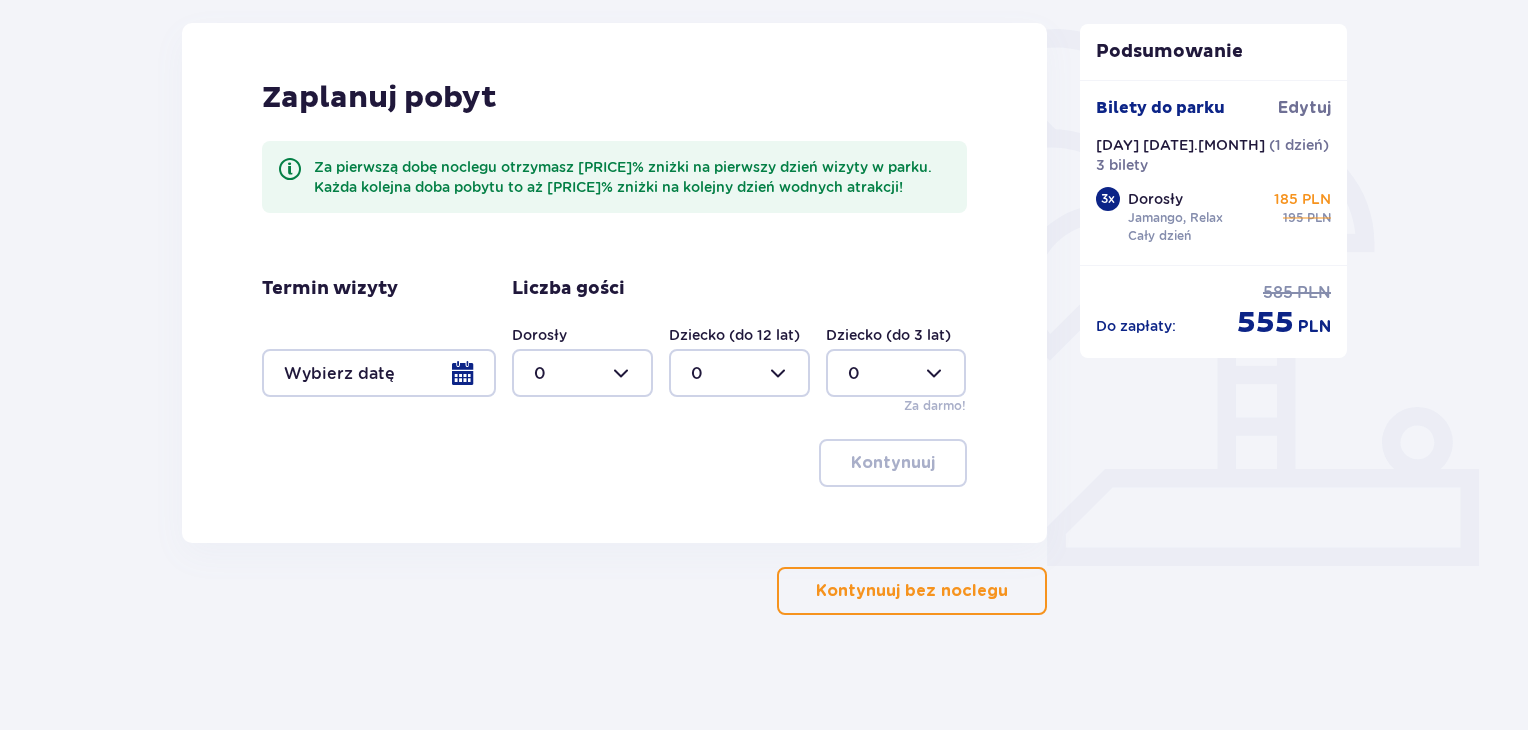 scroll, scrollTop: 468, scrollLeft: 0, axis: vertical 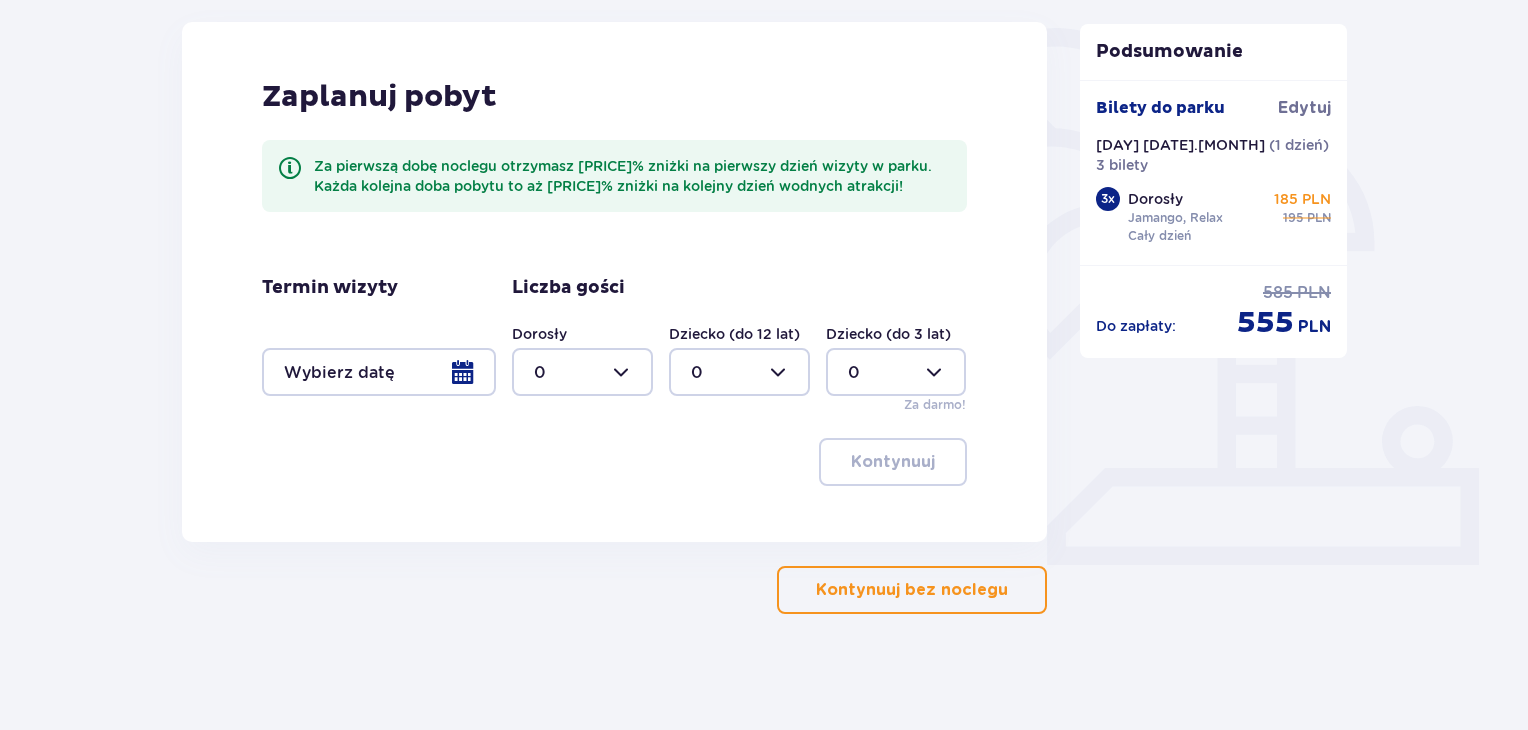 click at bounding box center [379, 372] 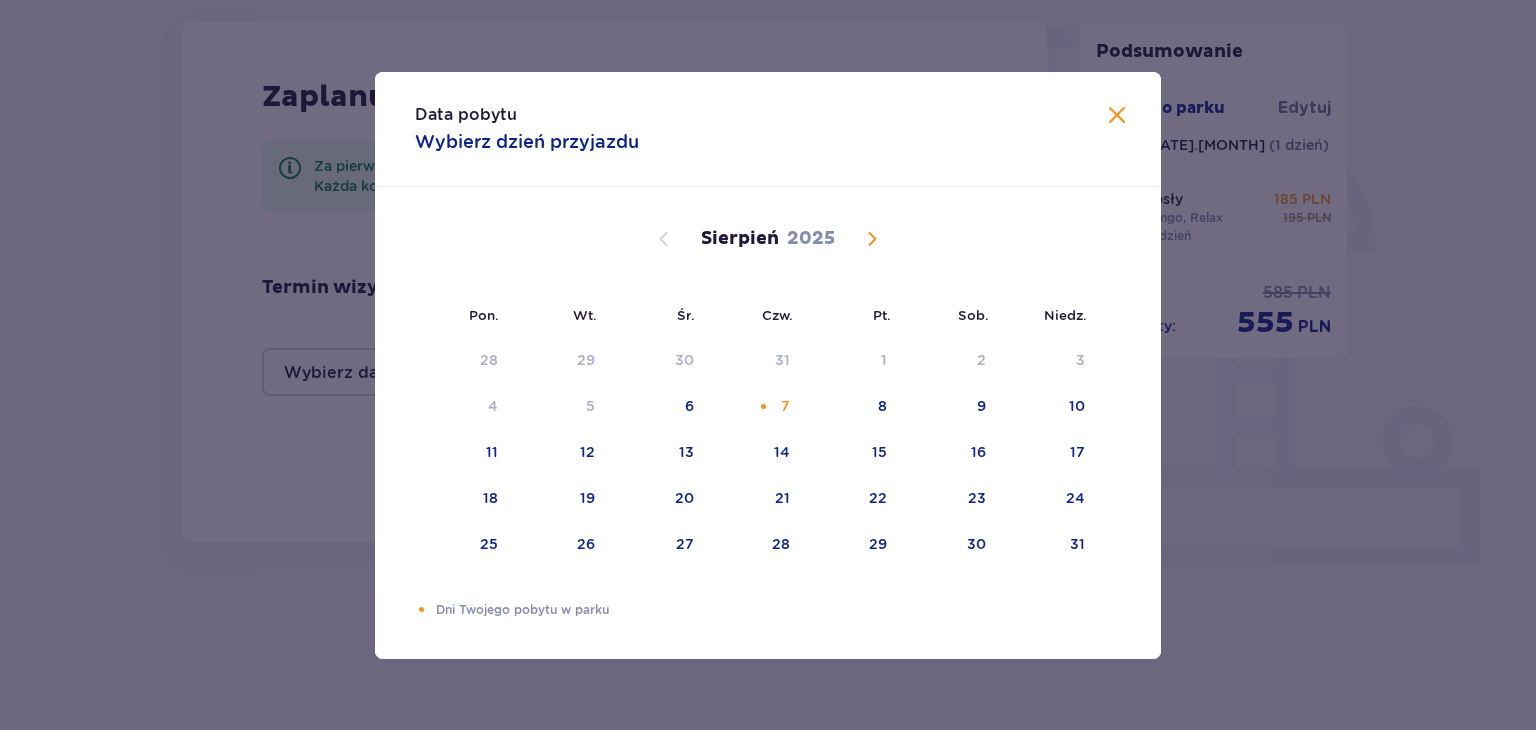 click at bounding box center [1117, 116] 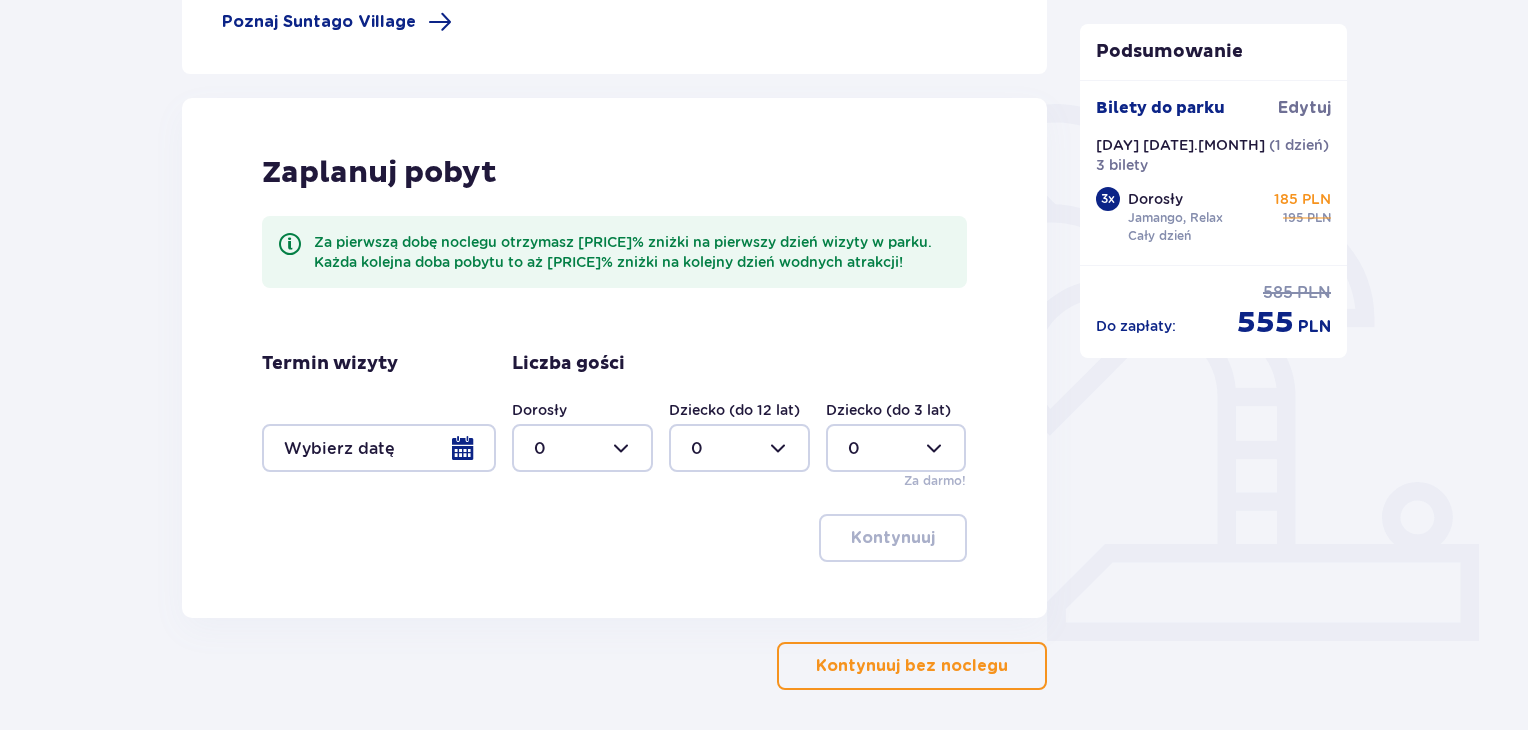 scroll, scrollTop: 465, scrollLeft: 0, axis: vertical 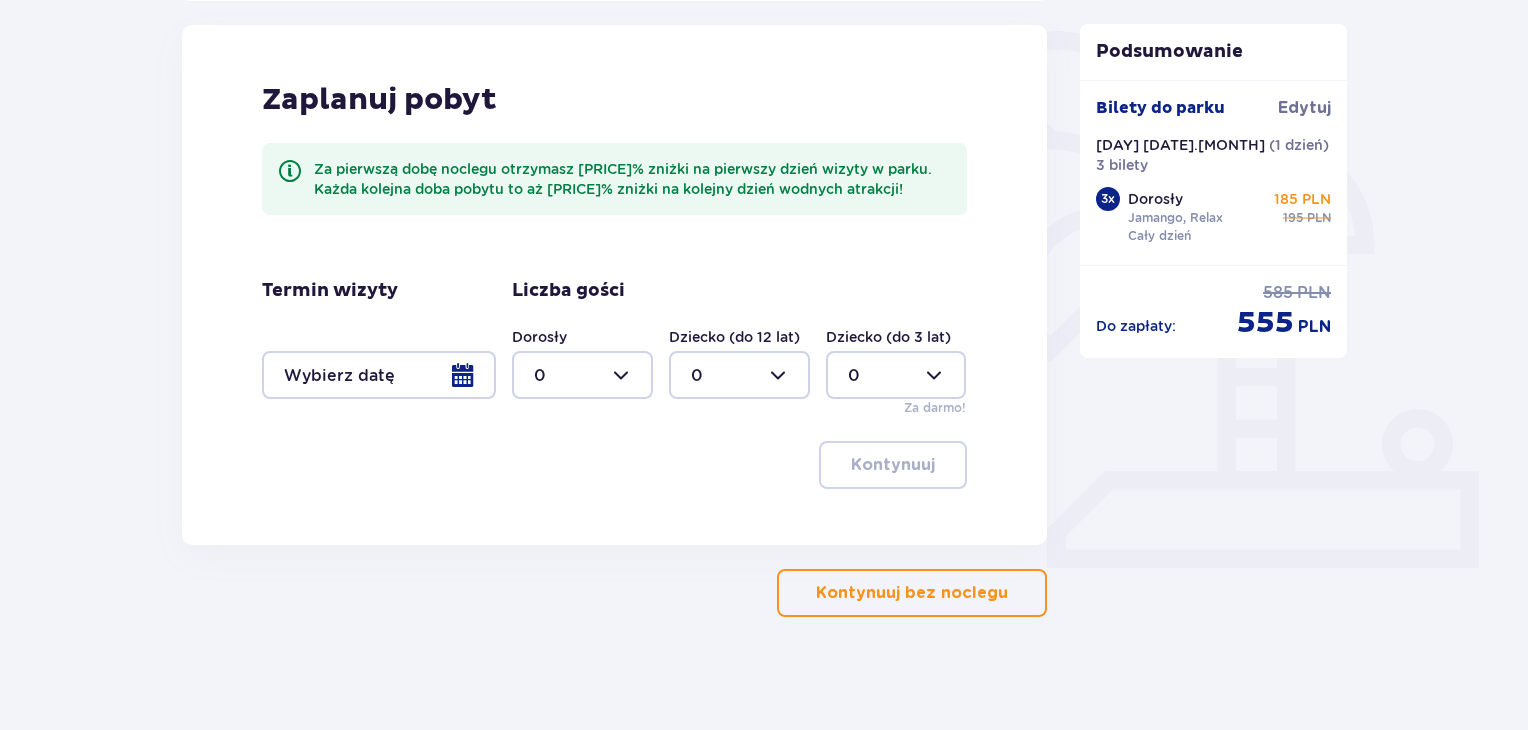 click on "Kontynuuj bez noclegu" at bounding box center (912, 593) 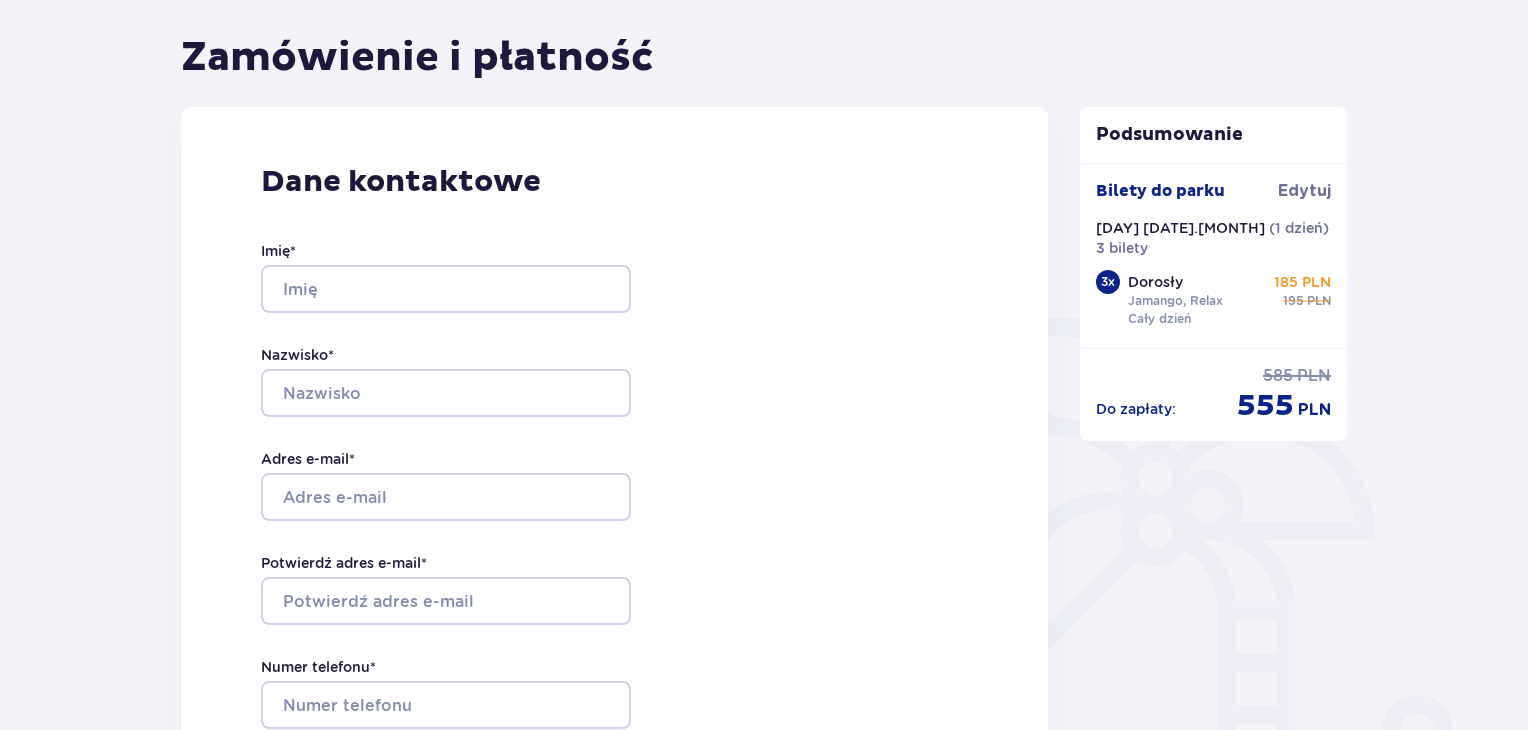 scroll, scrollTop: 180, scrollLeft: 0, axis: vertical 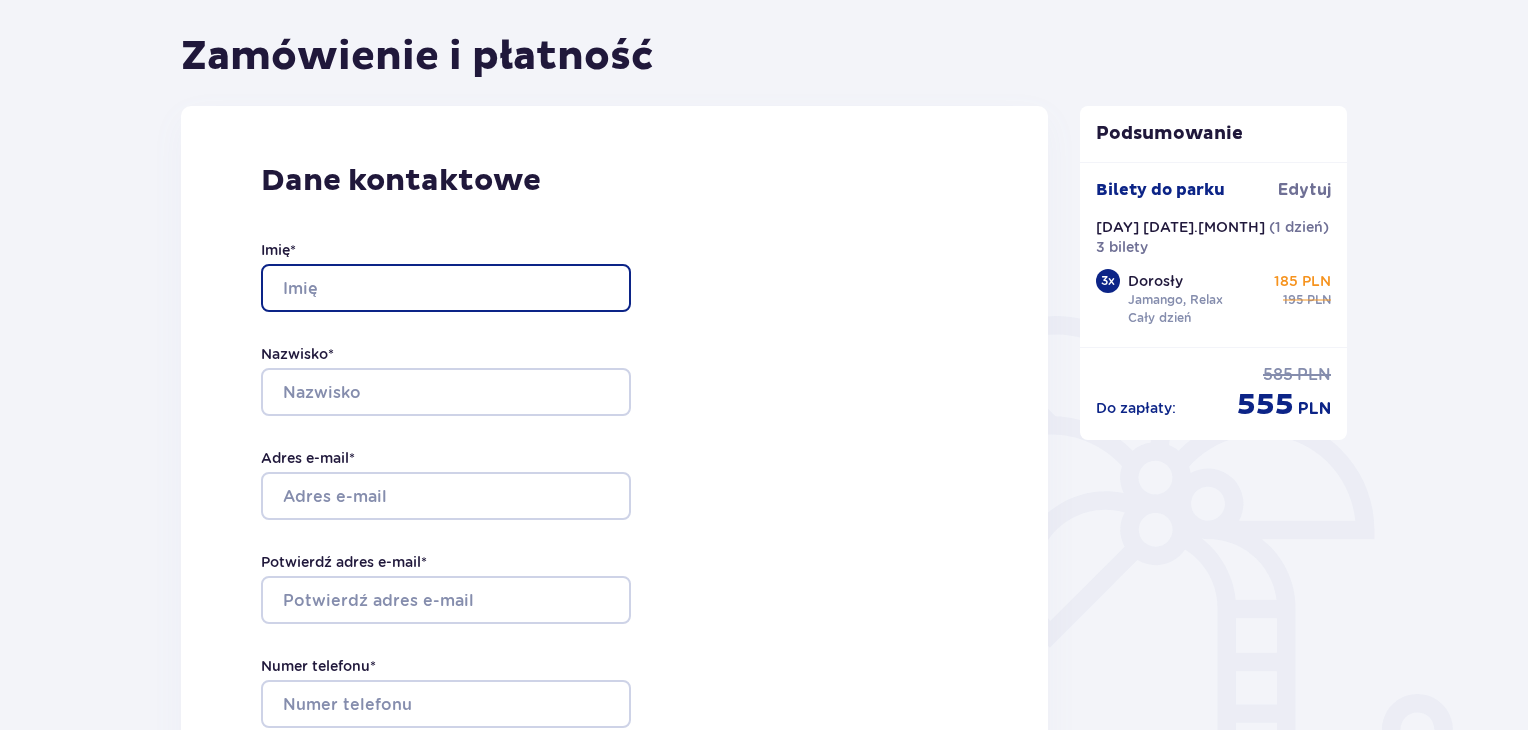 click on "Imię *" at bounding box center [446, 288] 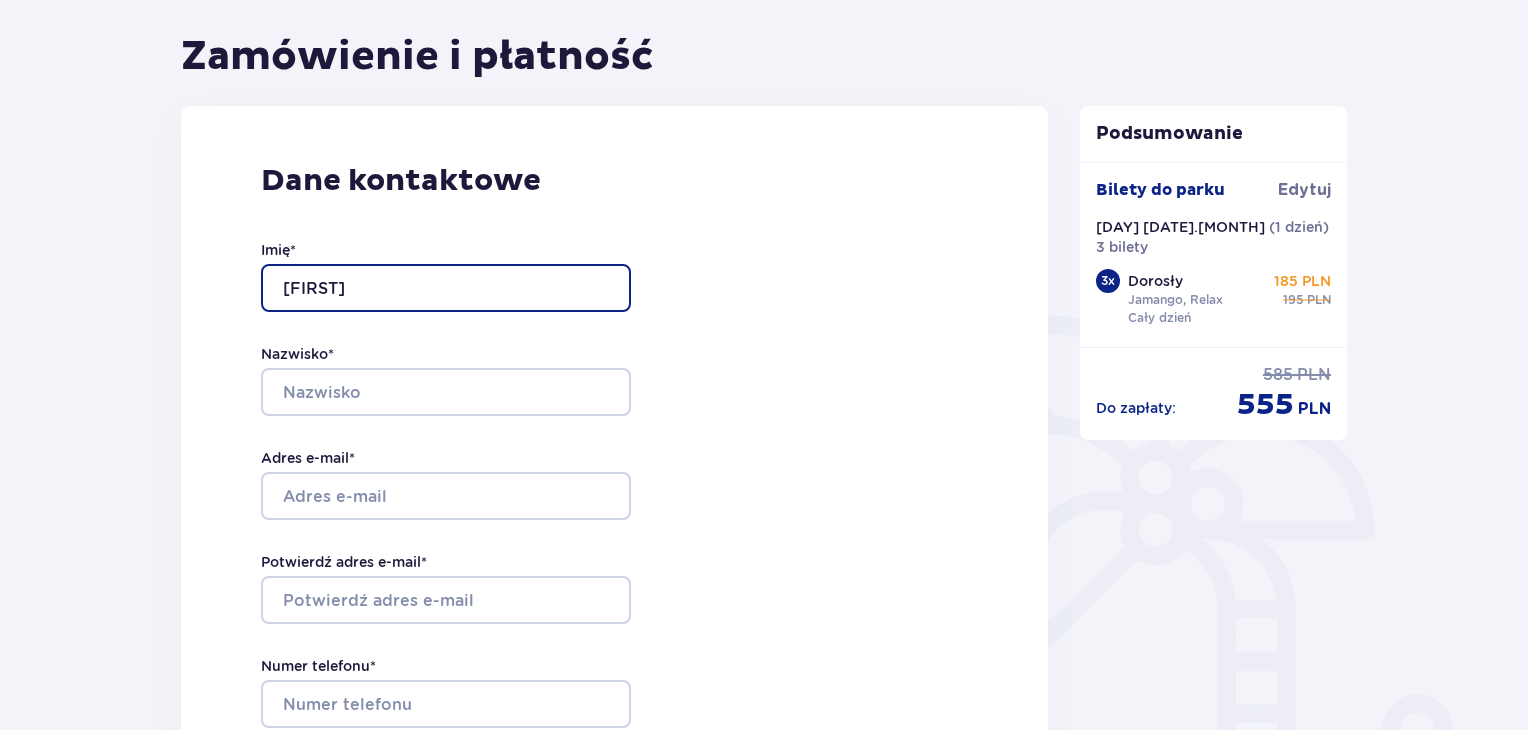 type on "[FIRST]" 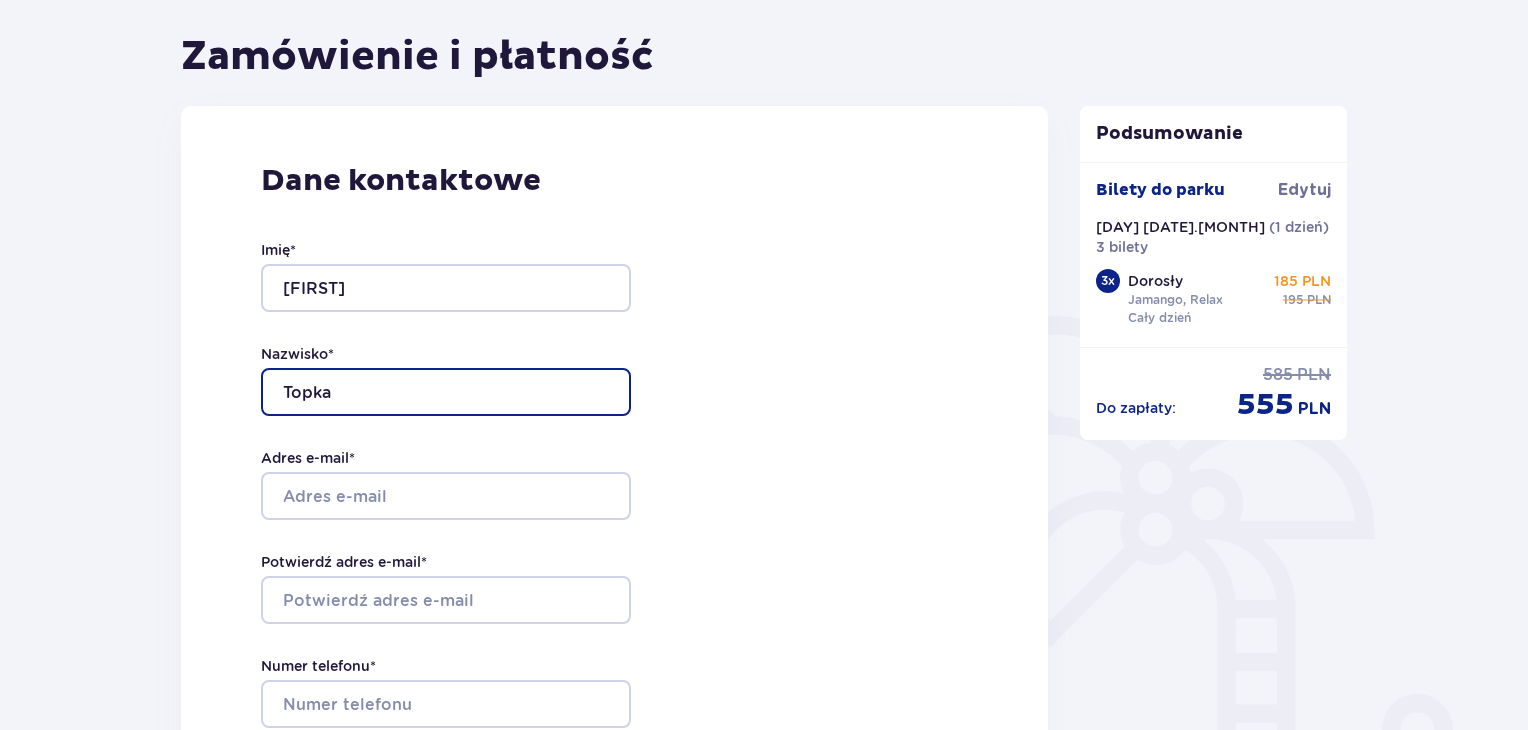 type on "Topka" 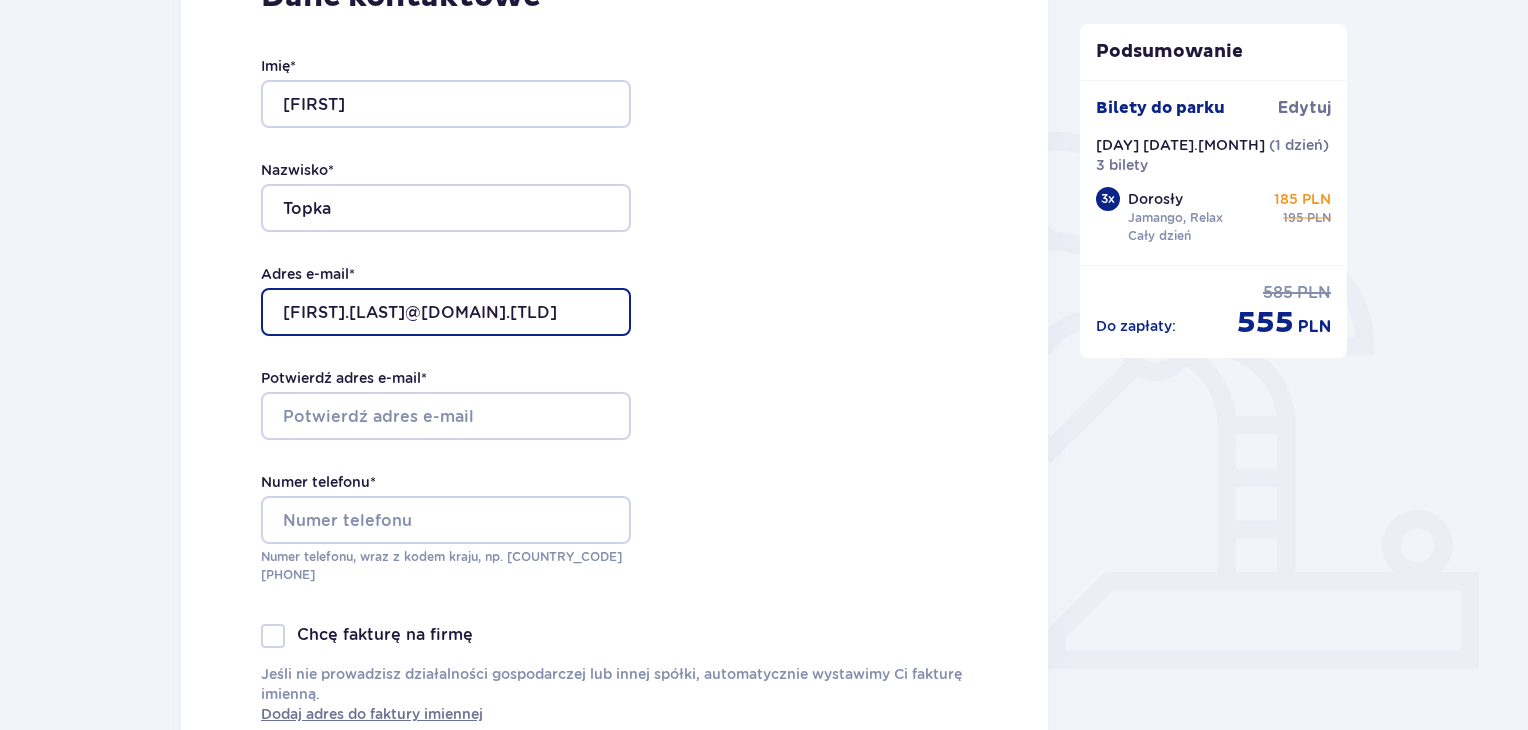 scroll, scrollTop: 420, scrollLeft: 0, axis: vertical 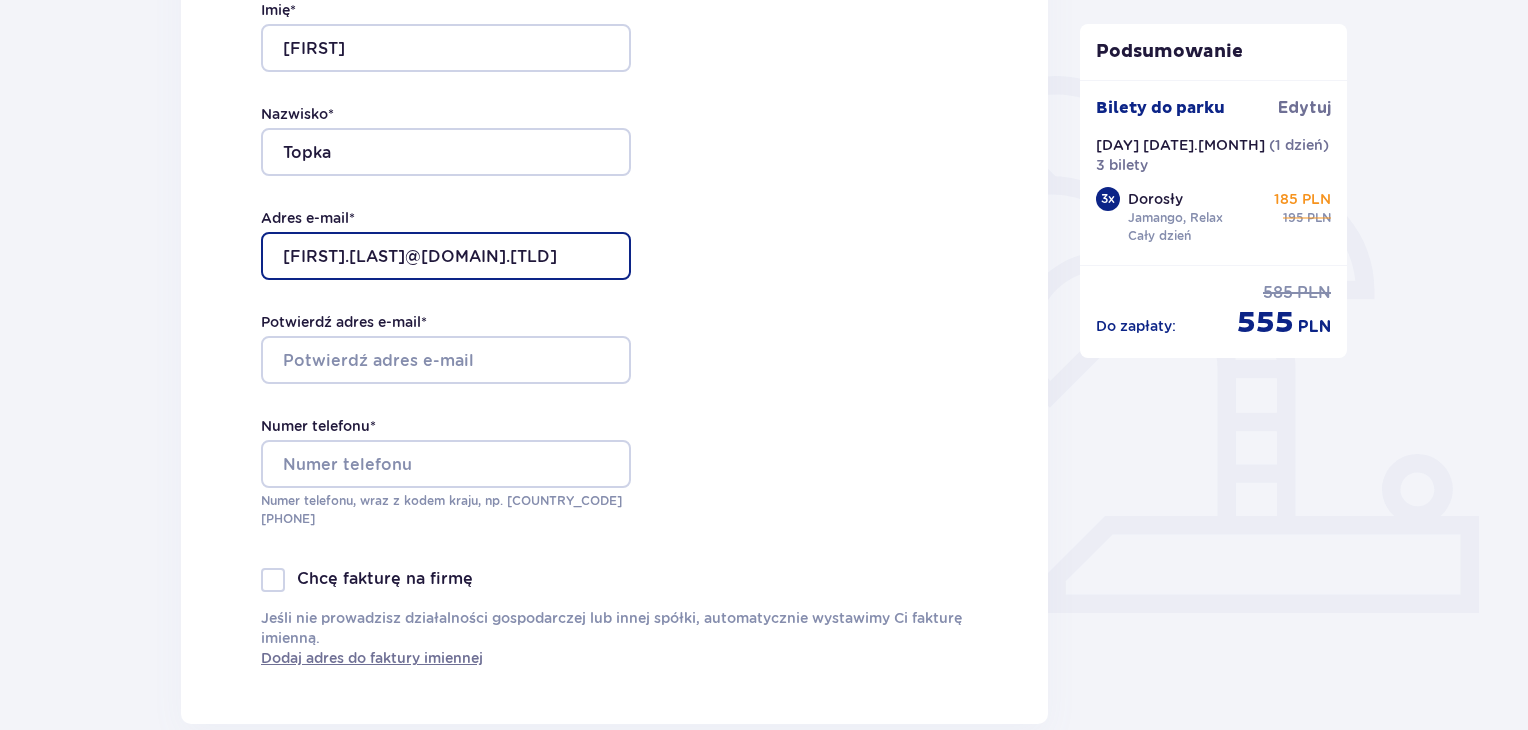 type on "[FIRST].[LAST]@[DOMAIN].[TLD]" 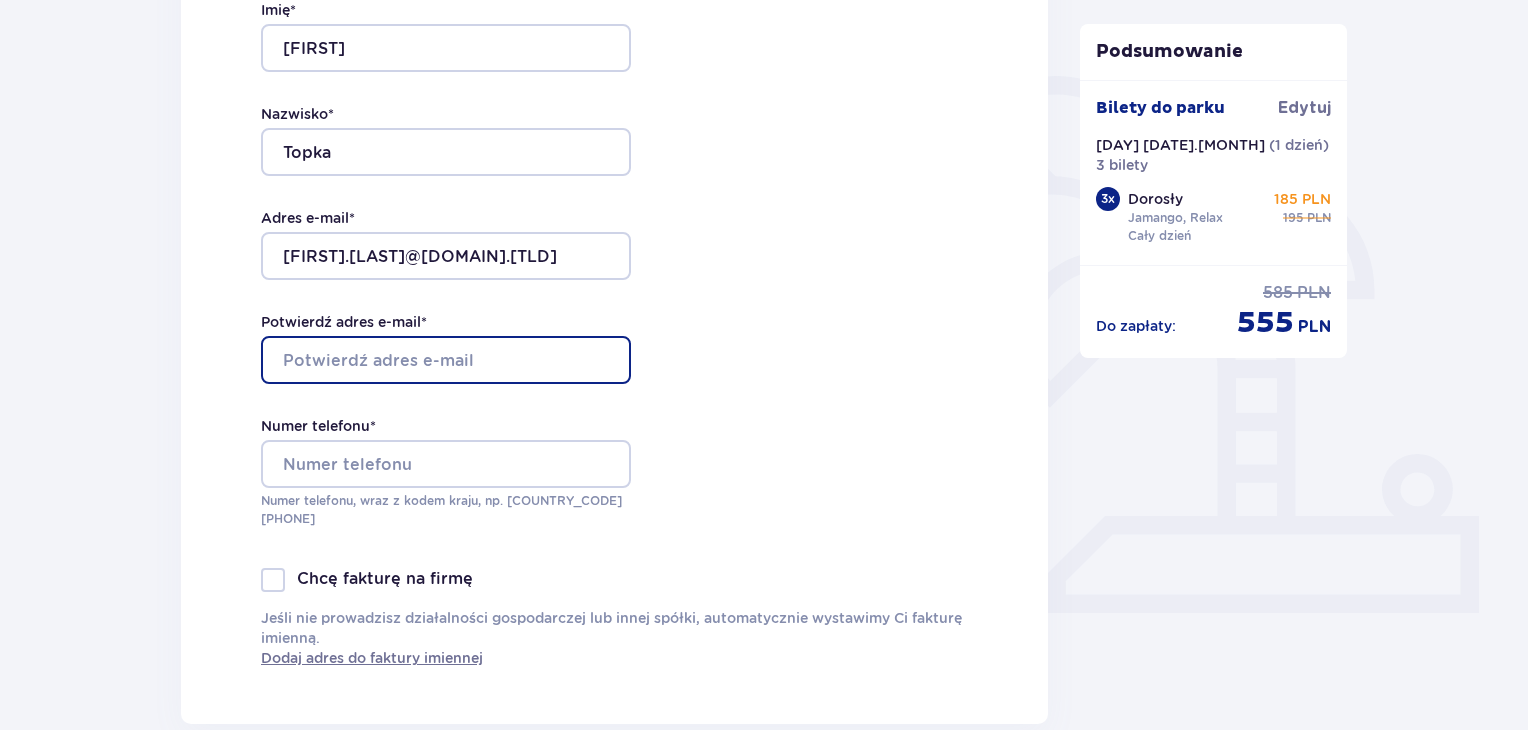 click on "Potwierdź adres e-mail *" at bounding box center [446, 360] 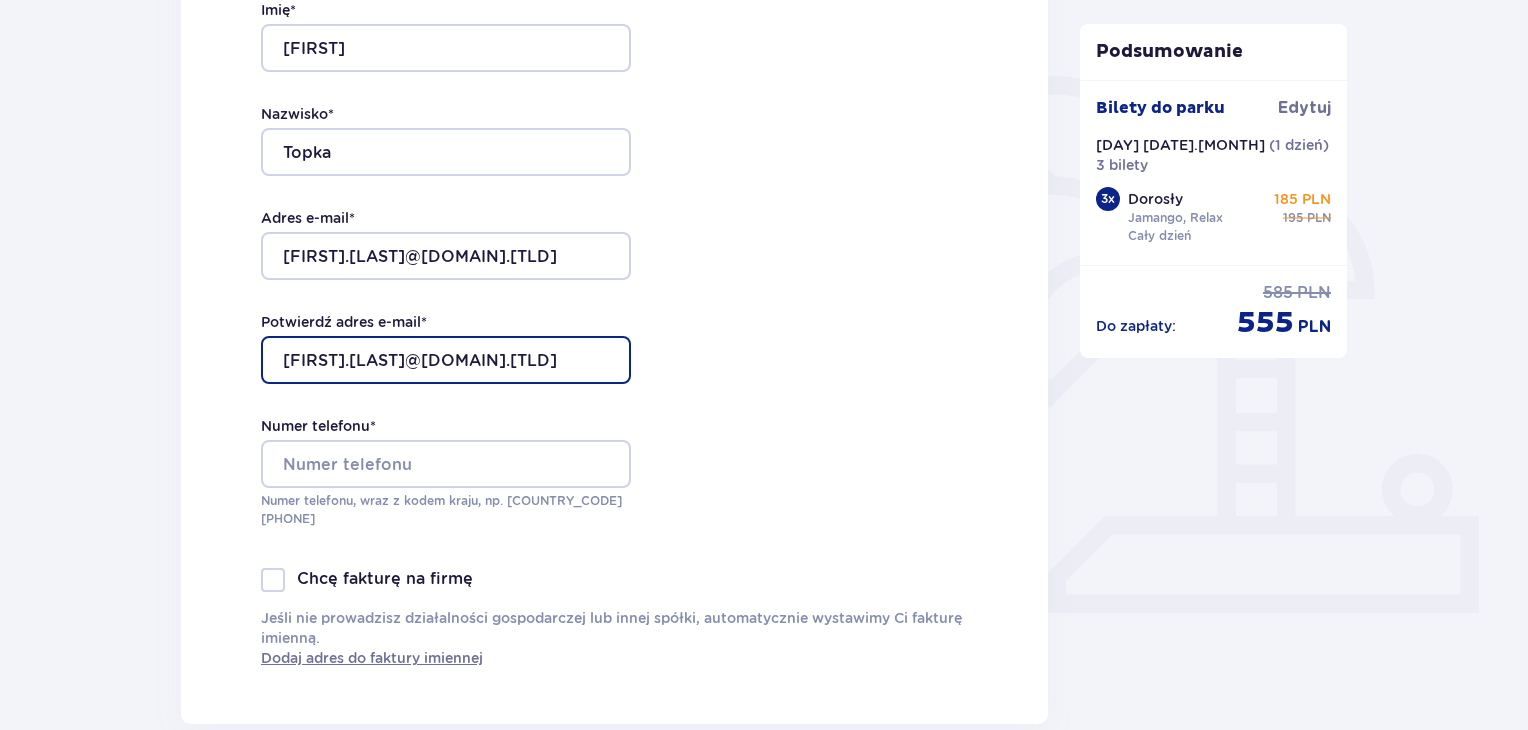 type on "[FIRST].[LAST]@[DOMAIN].[TLD]" 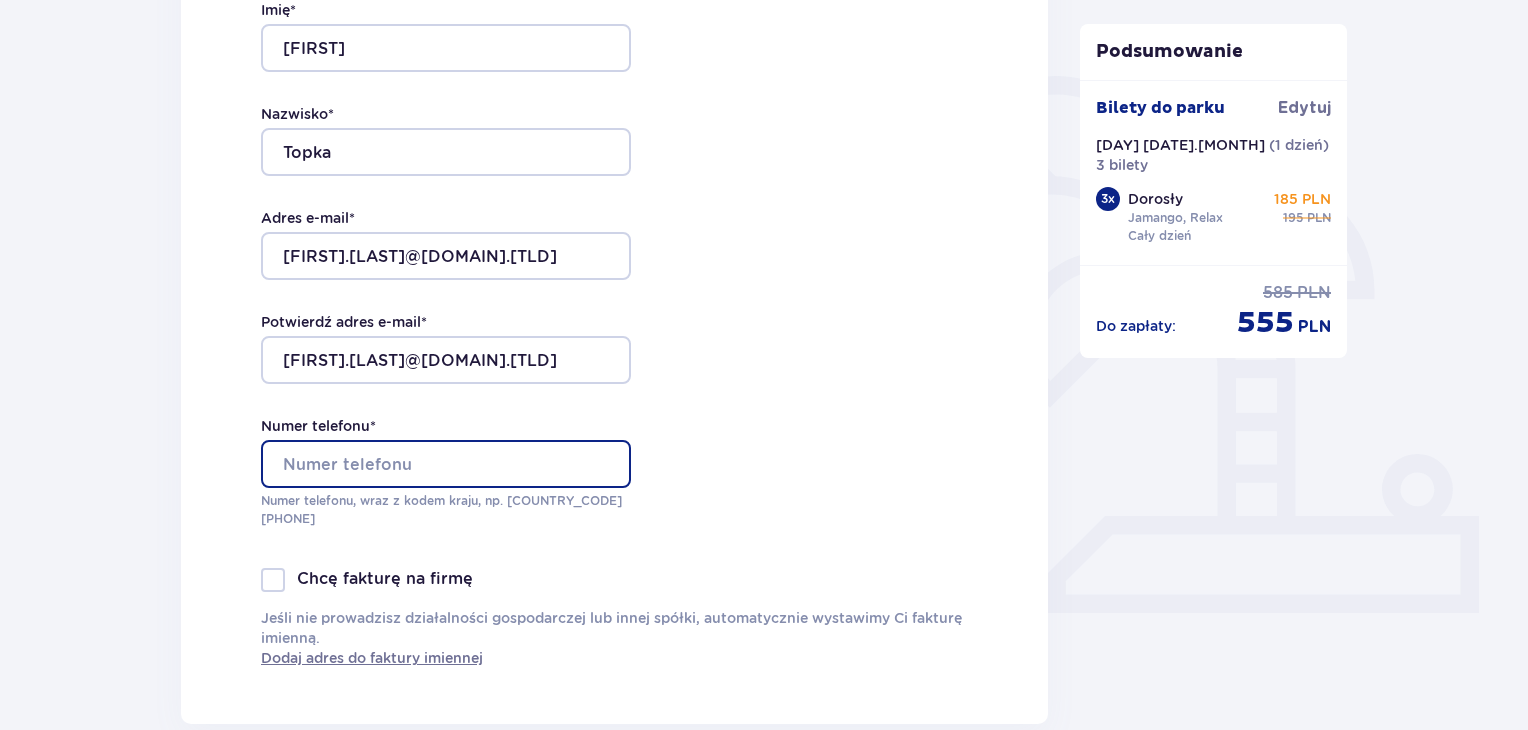 click on "Numer telefonu *" at bounding box center (446, 464) 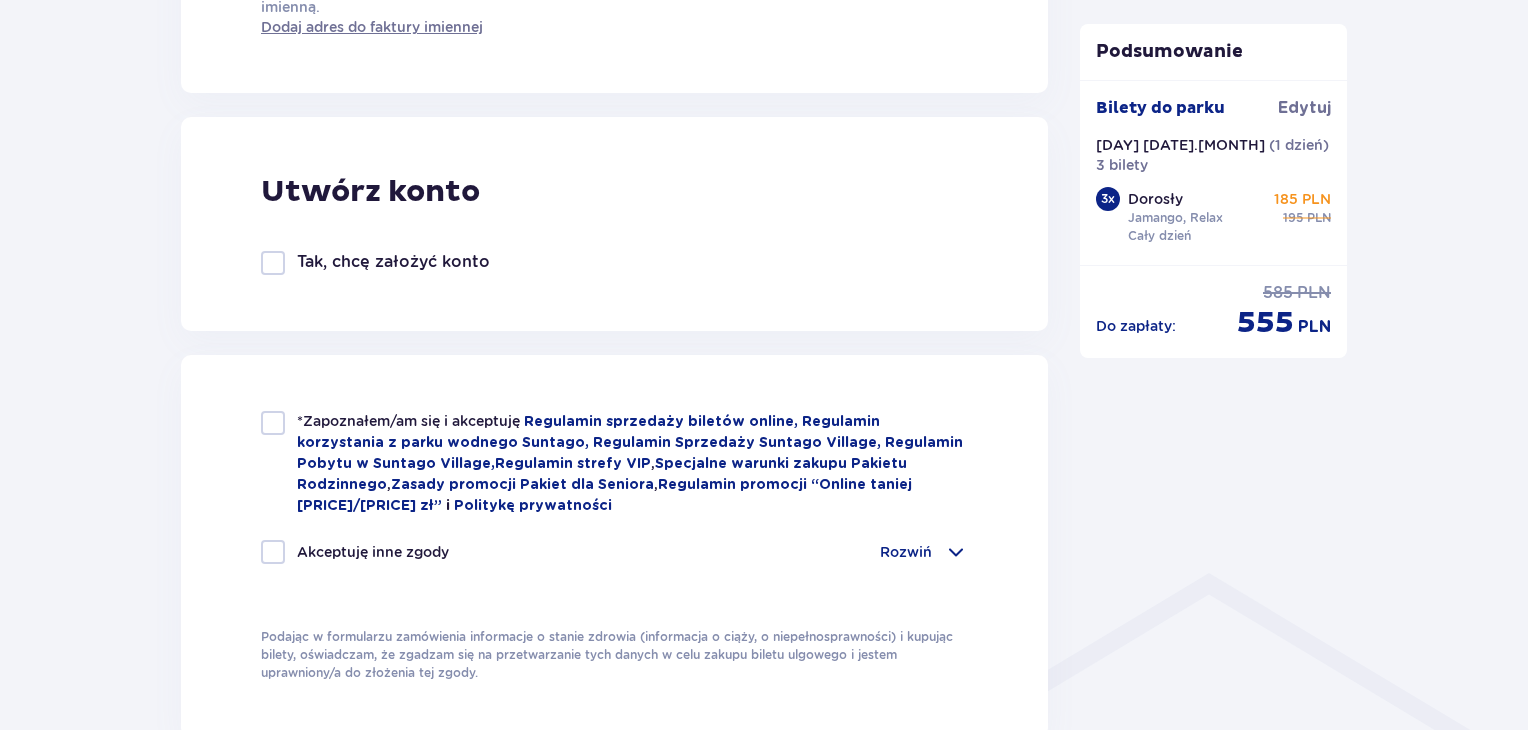 scroll, scrollTop: 1059, scrollLeft: 0, axis: vertical 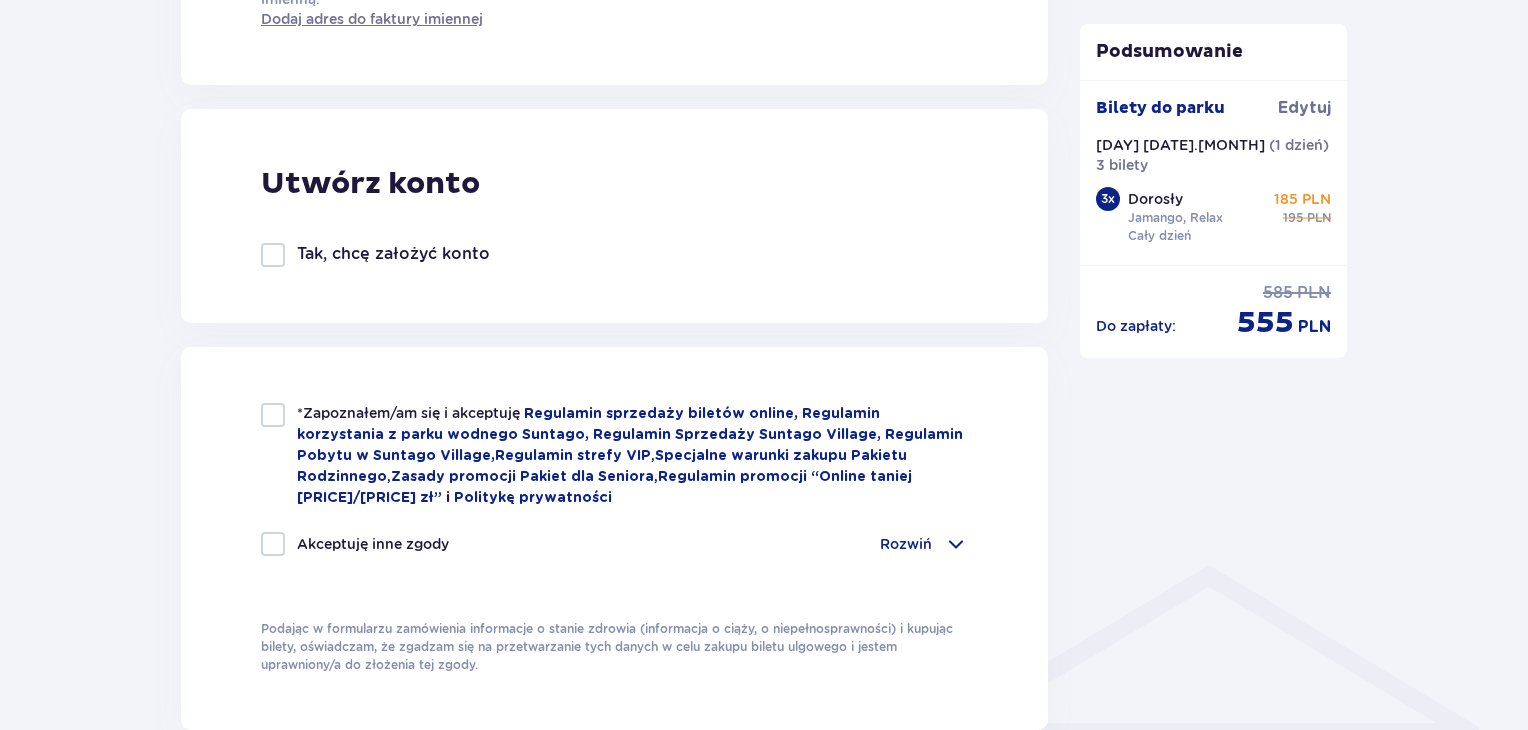 type on "[PHONE]" 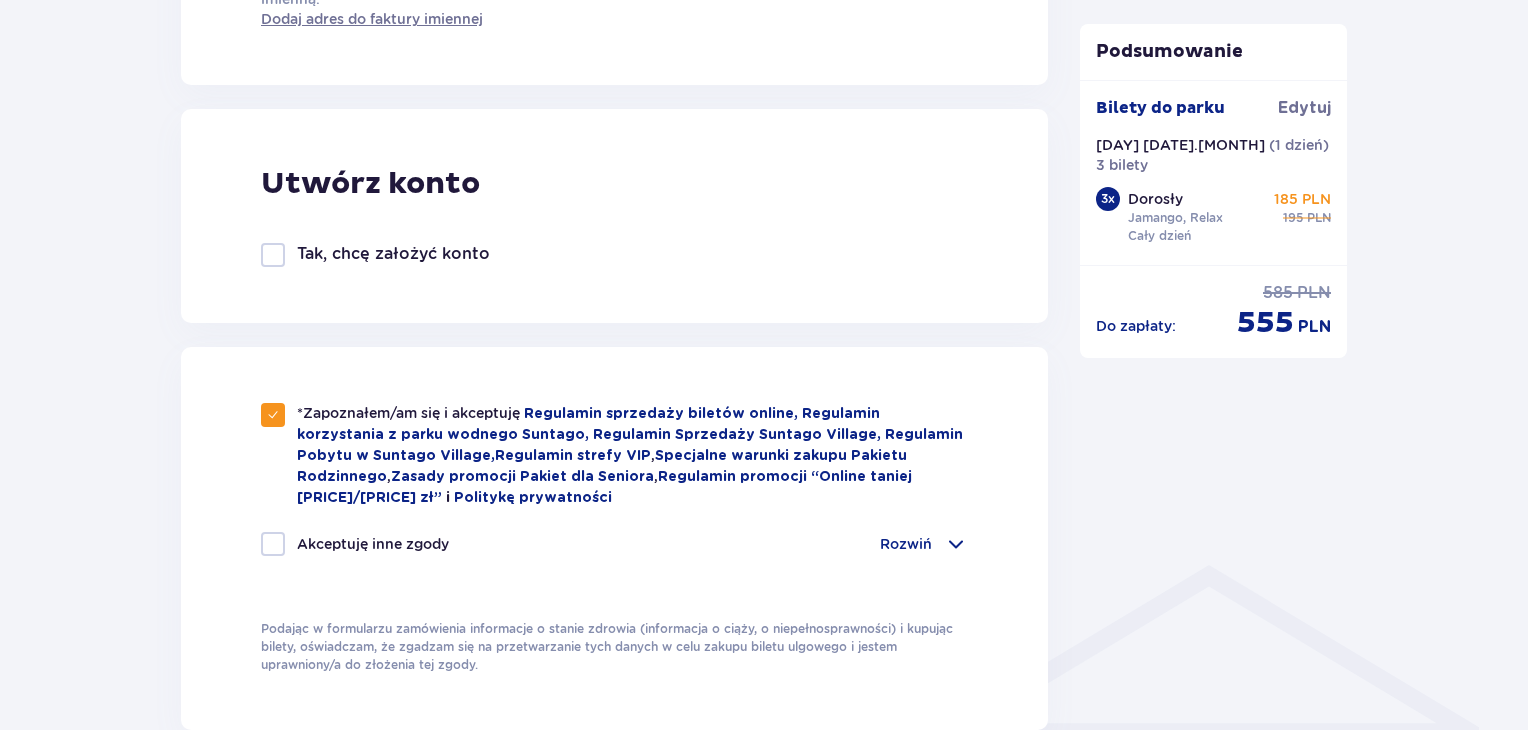 click on "Rozwiń" at bounding box center (924, 544) 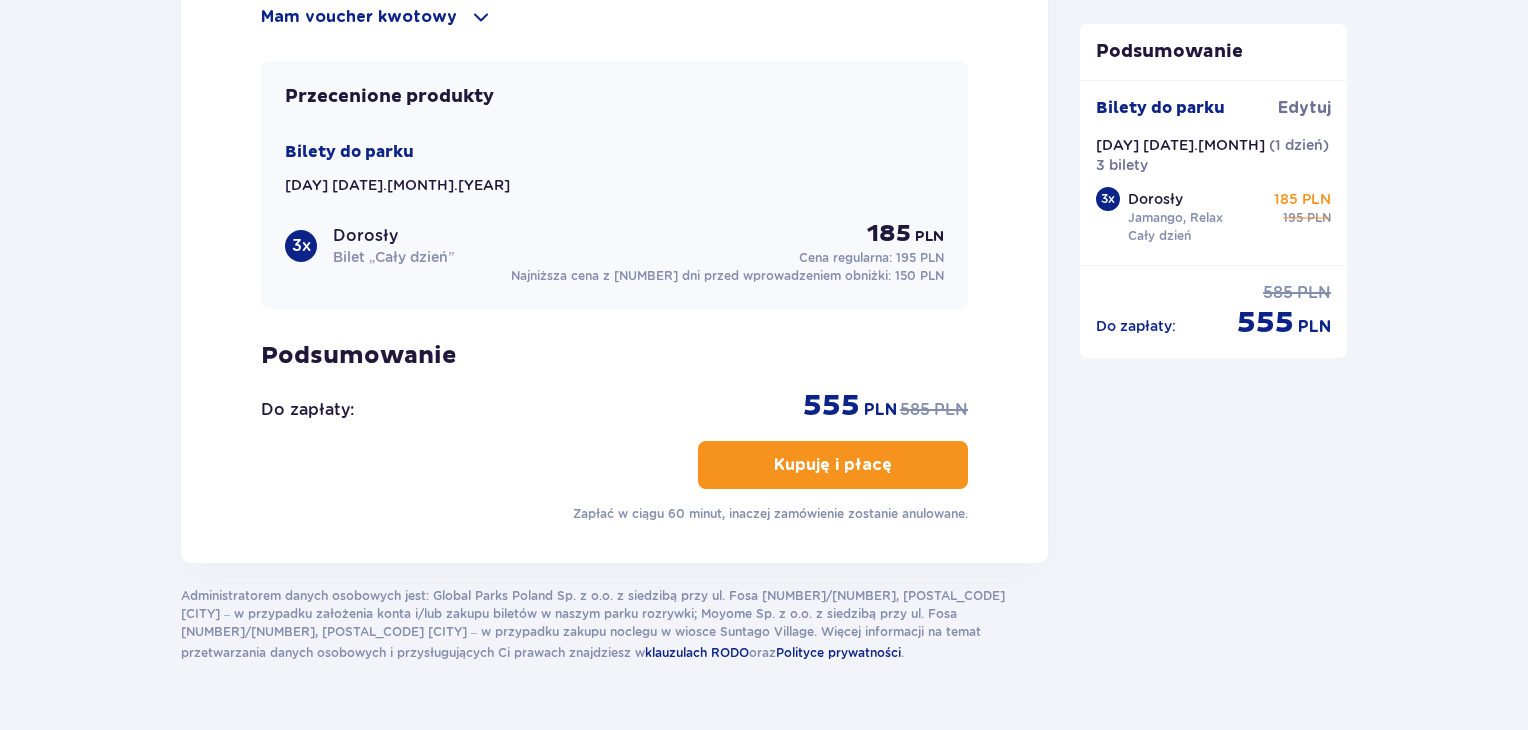 scroll, scrollTop: 2430, scrollLeft: 0, axis: vertical 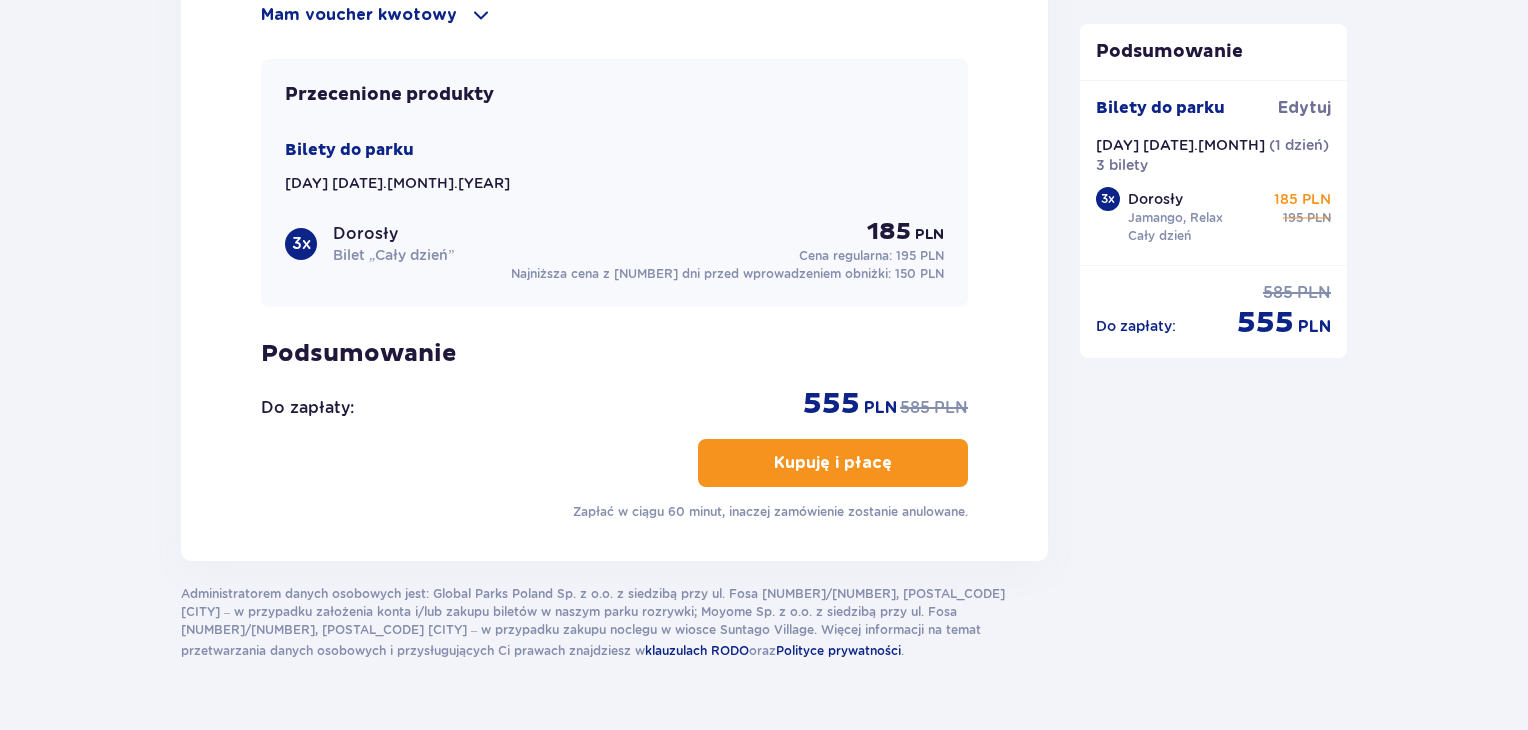click on "Kupuję i płacę" at bounding box center (833, 463) 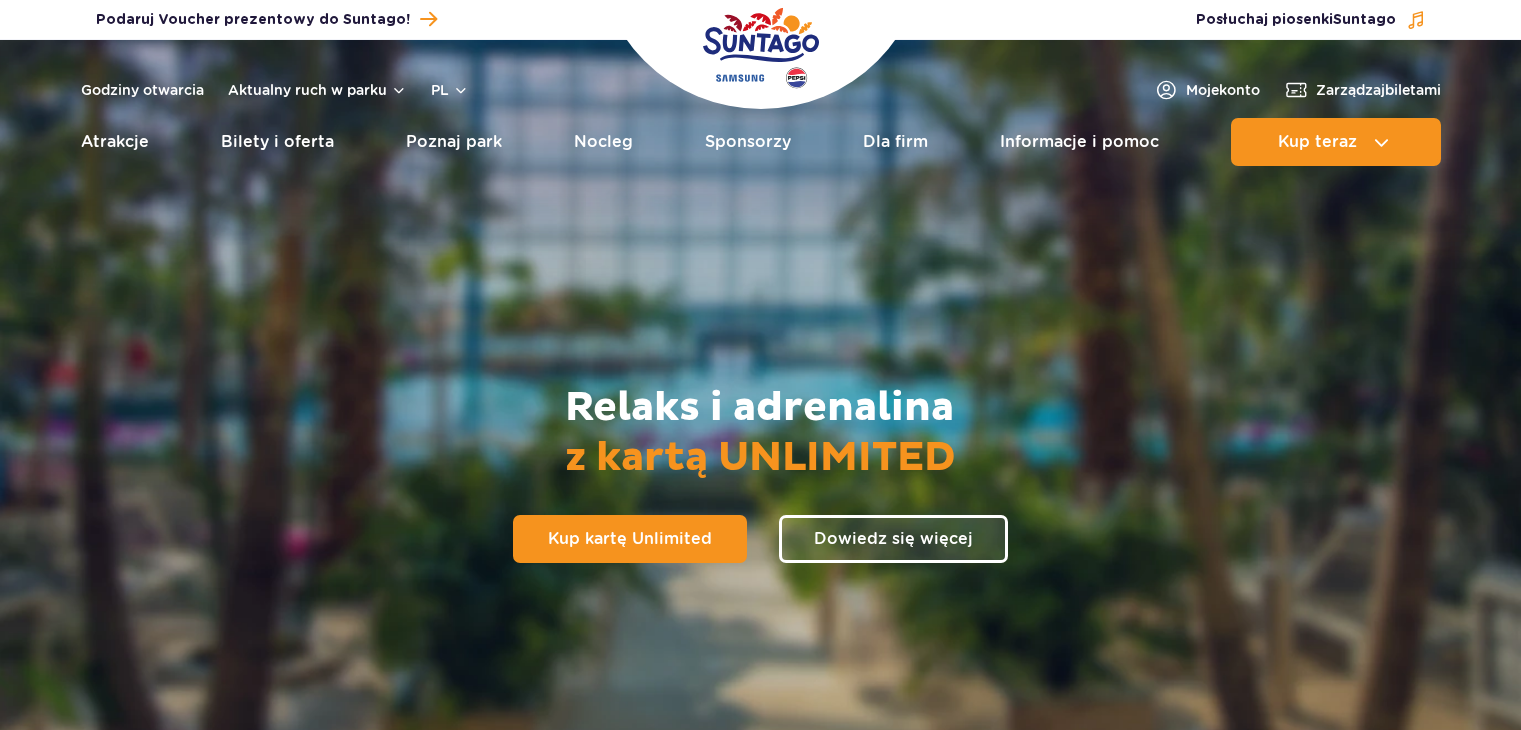 scroll, scrollTop: 0, scrollLeft: 0, axis: both 